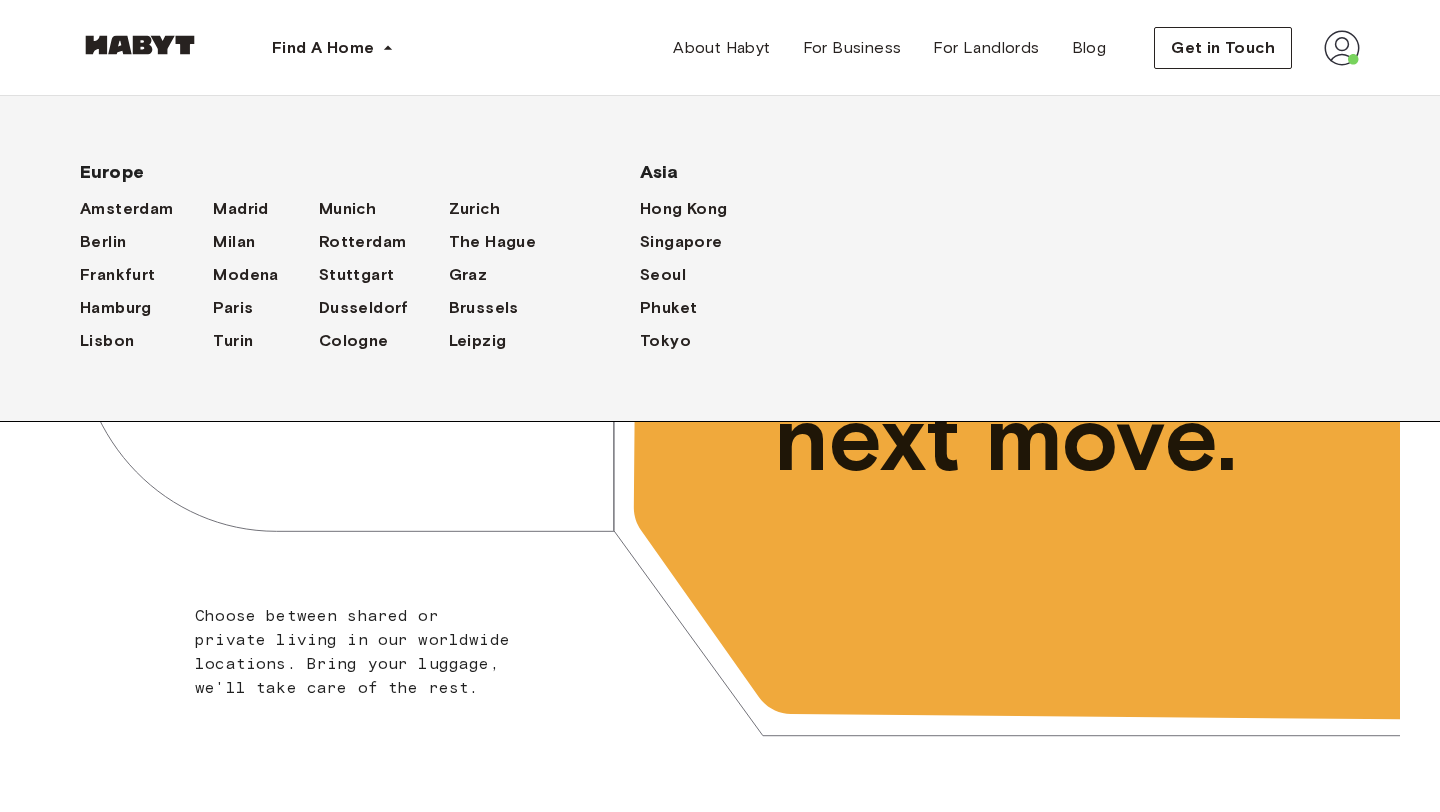 scroll, scrollTop: 0, scrollLeft: 0, axis: both 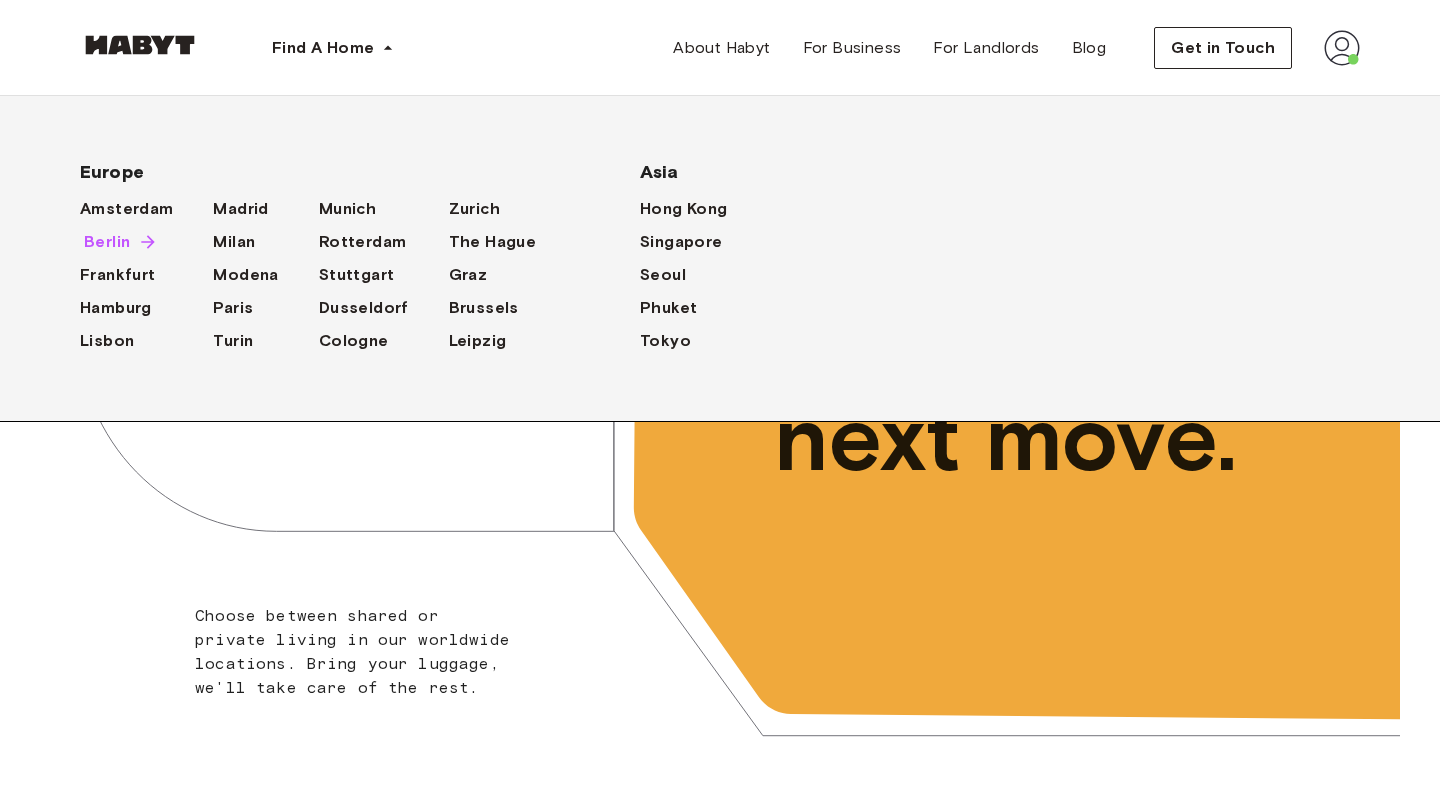 click on "Berlin" at bounding box center [107, 242] 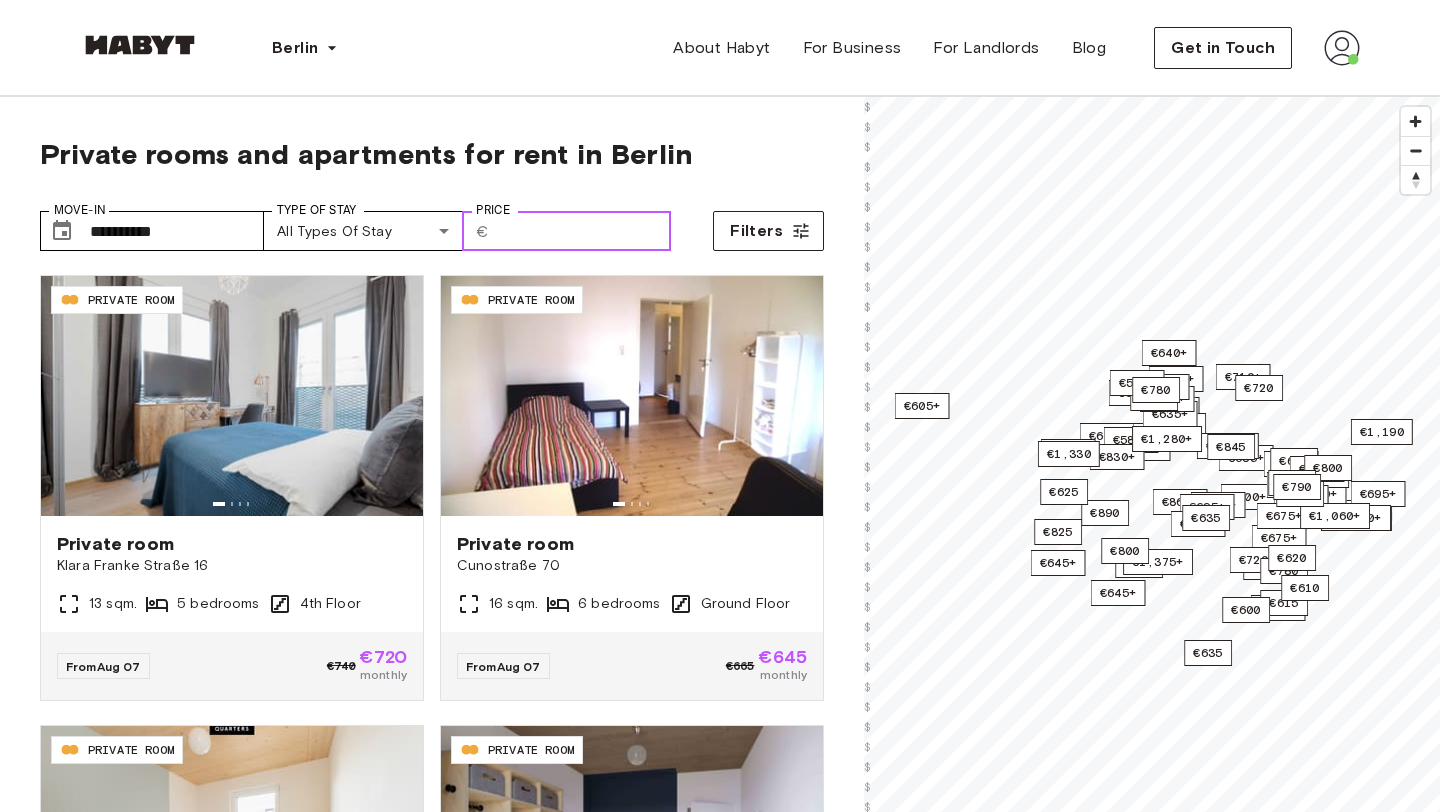 click on "Price" at bounding box center [584, 231] 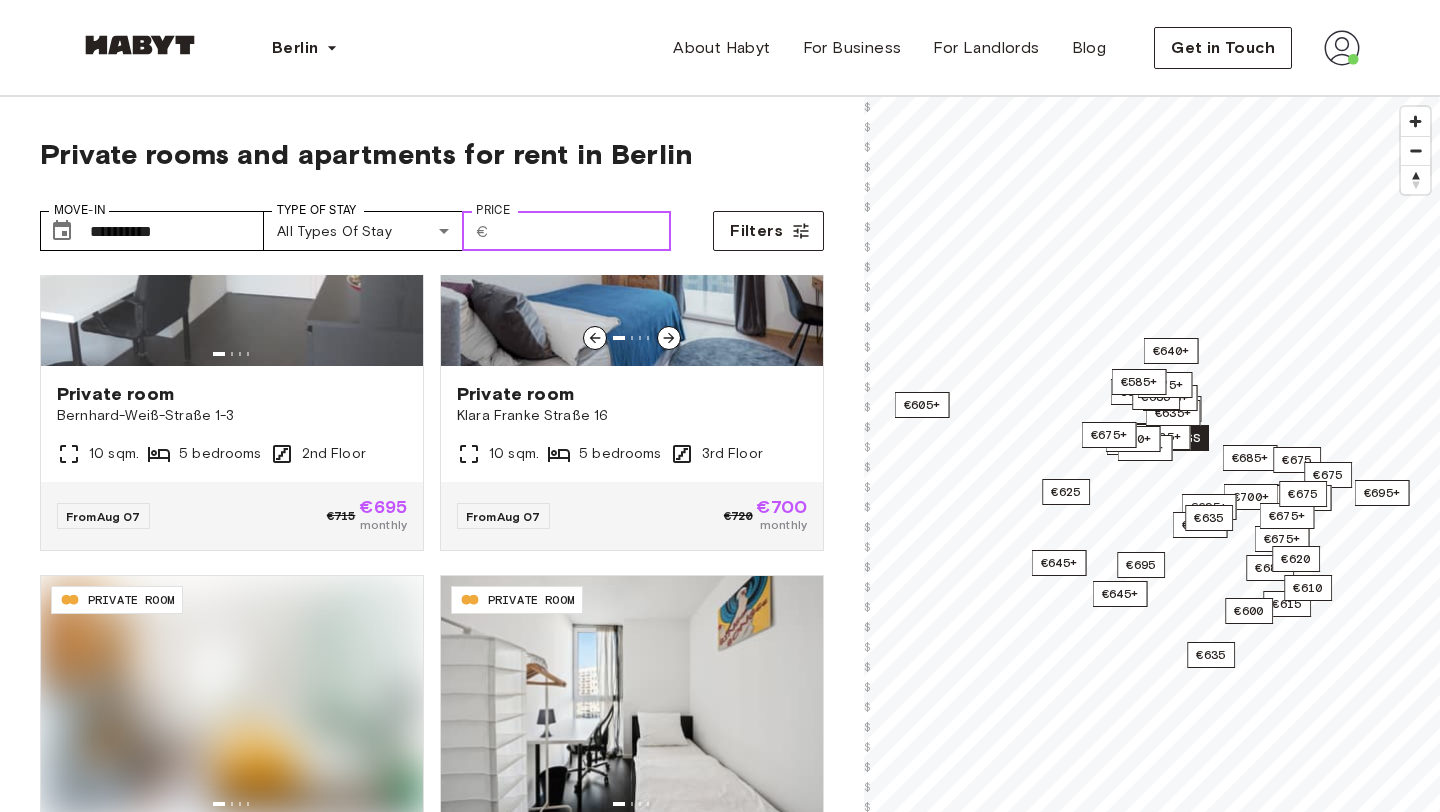 scroll, scrollTop: 3778, scrollLeft: 0, axis: vertical 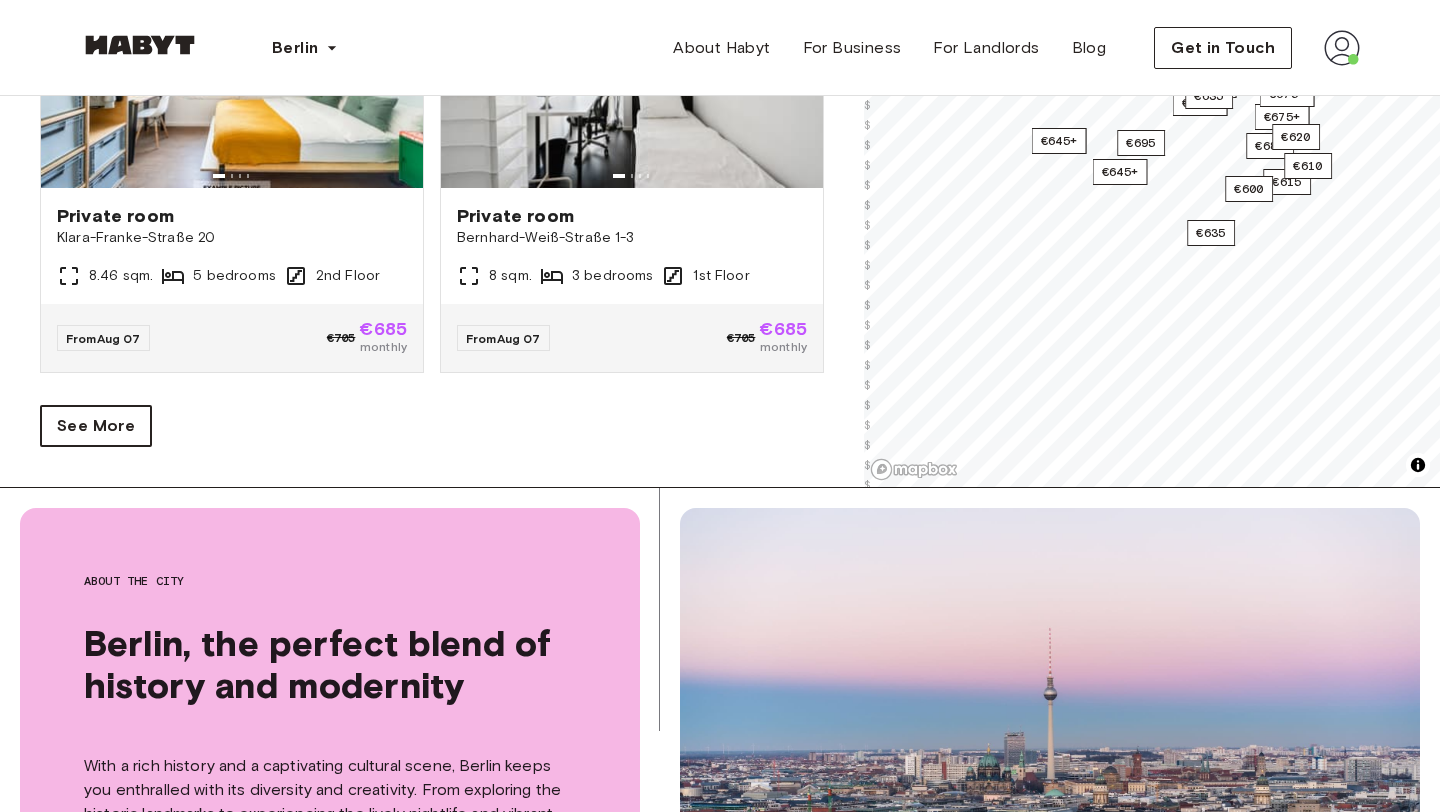 type on "***" 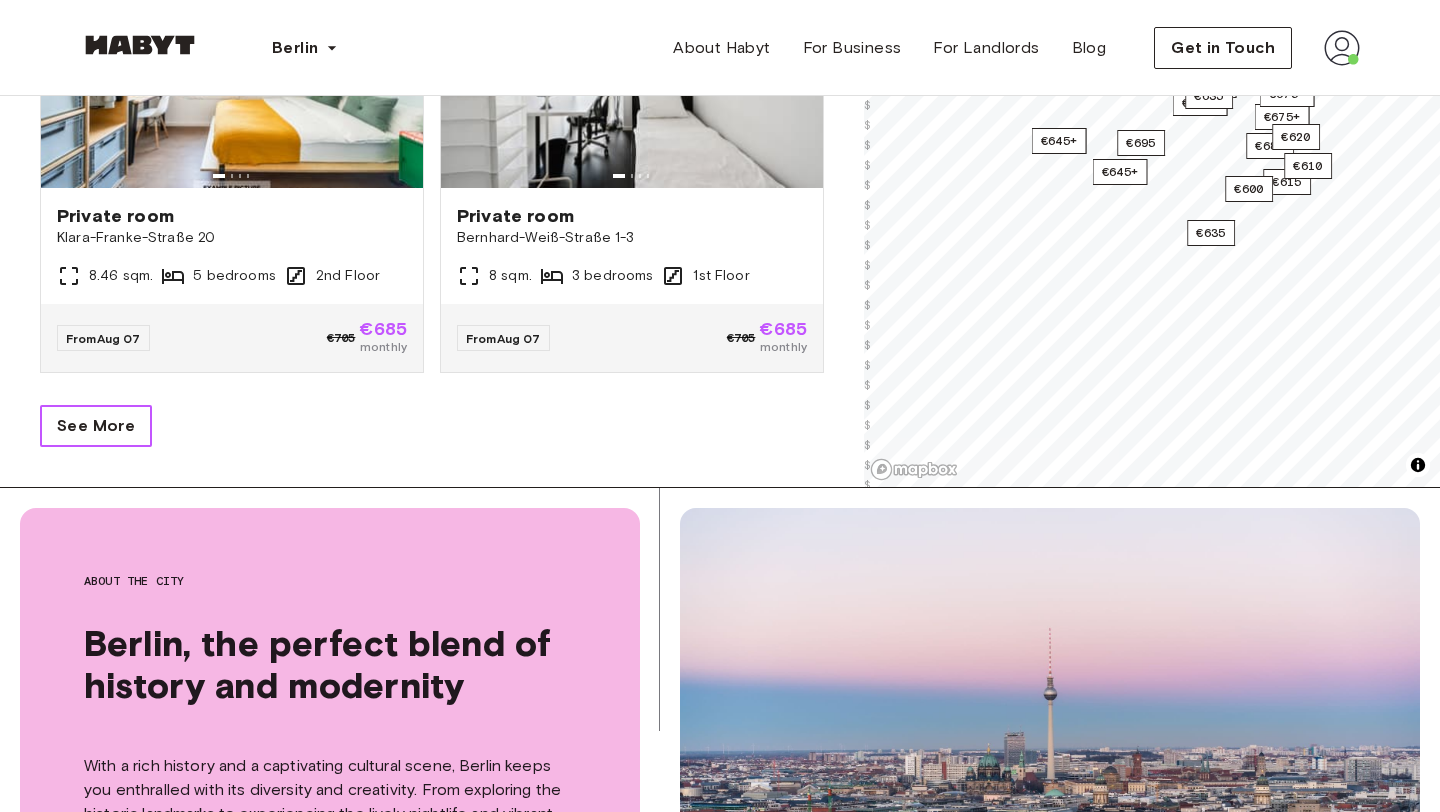 click on "See More" at bounding box center (96, 426) 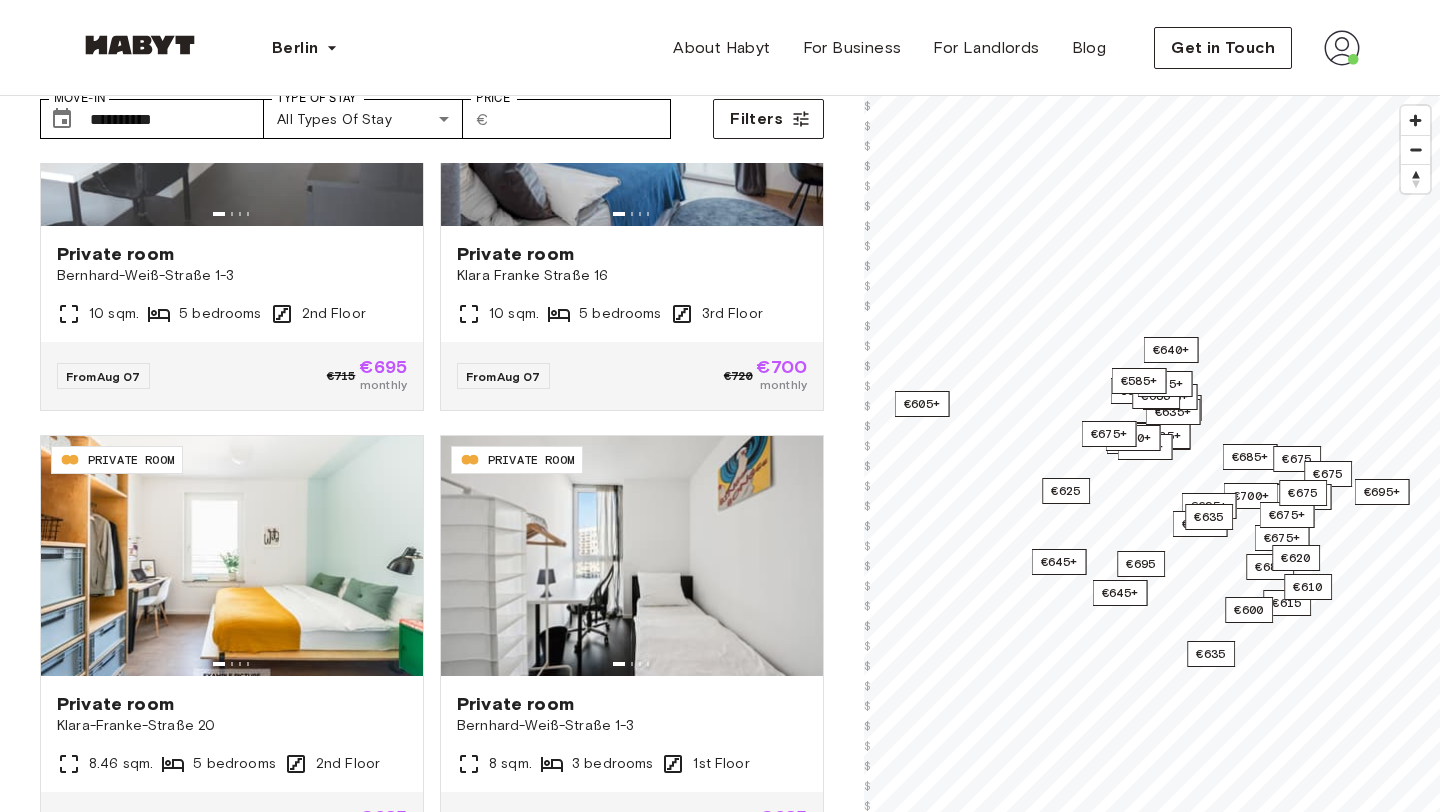scroll, scrollTop: 3, scrollLeft: 0, axis: vertical 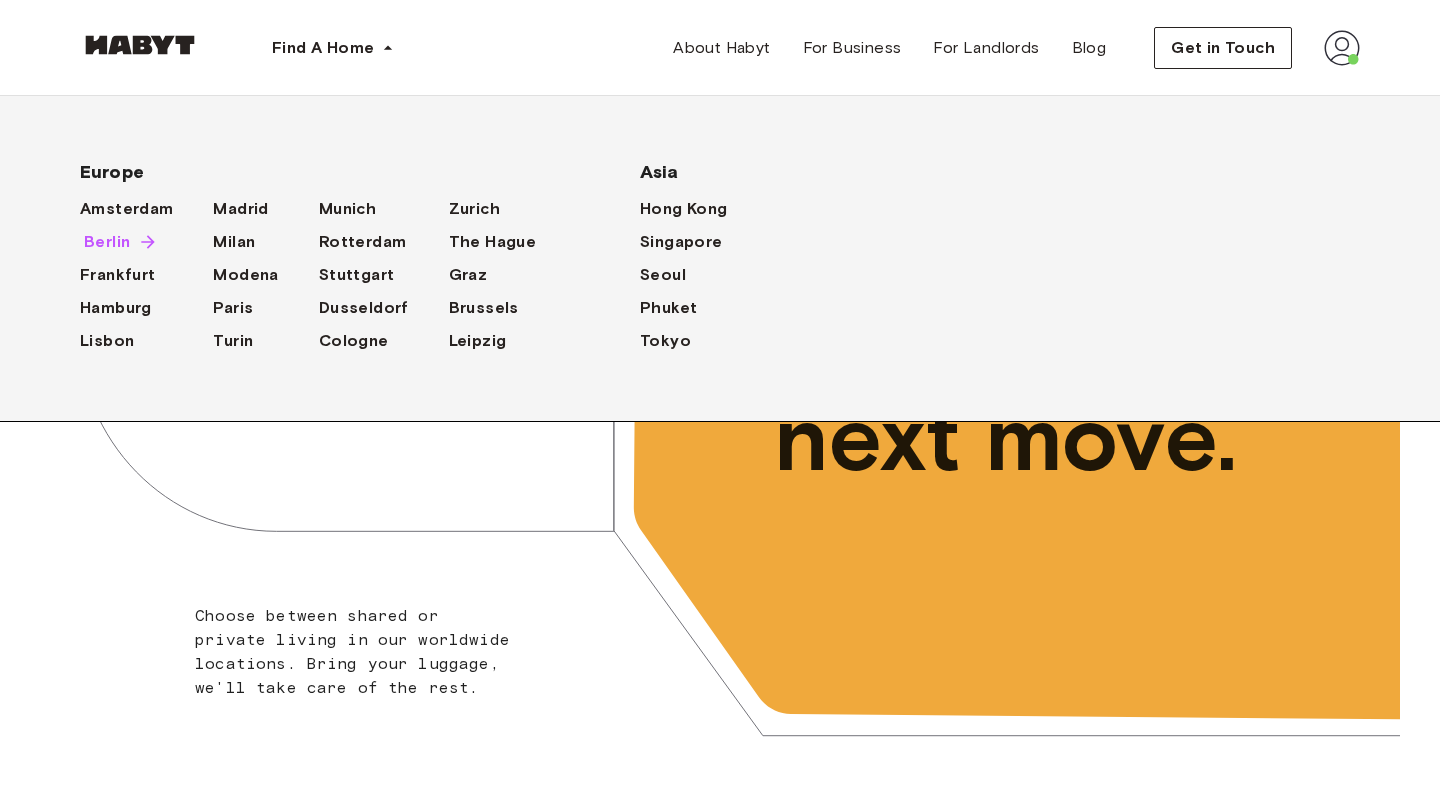click on "Berlin" at bounding box center [107, 242] 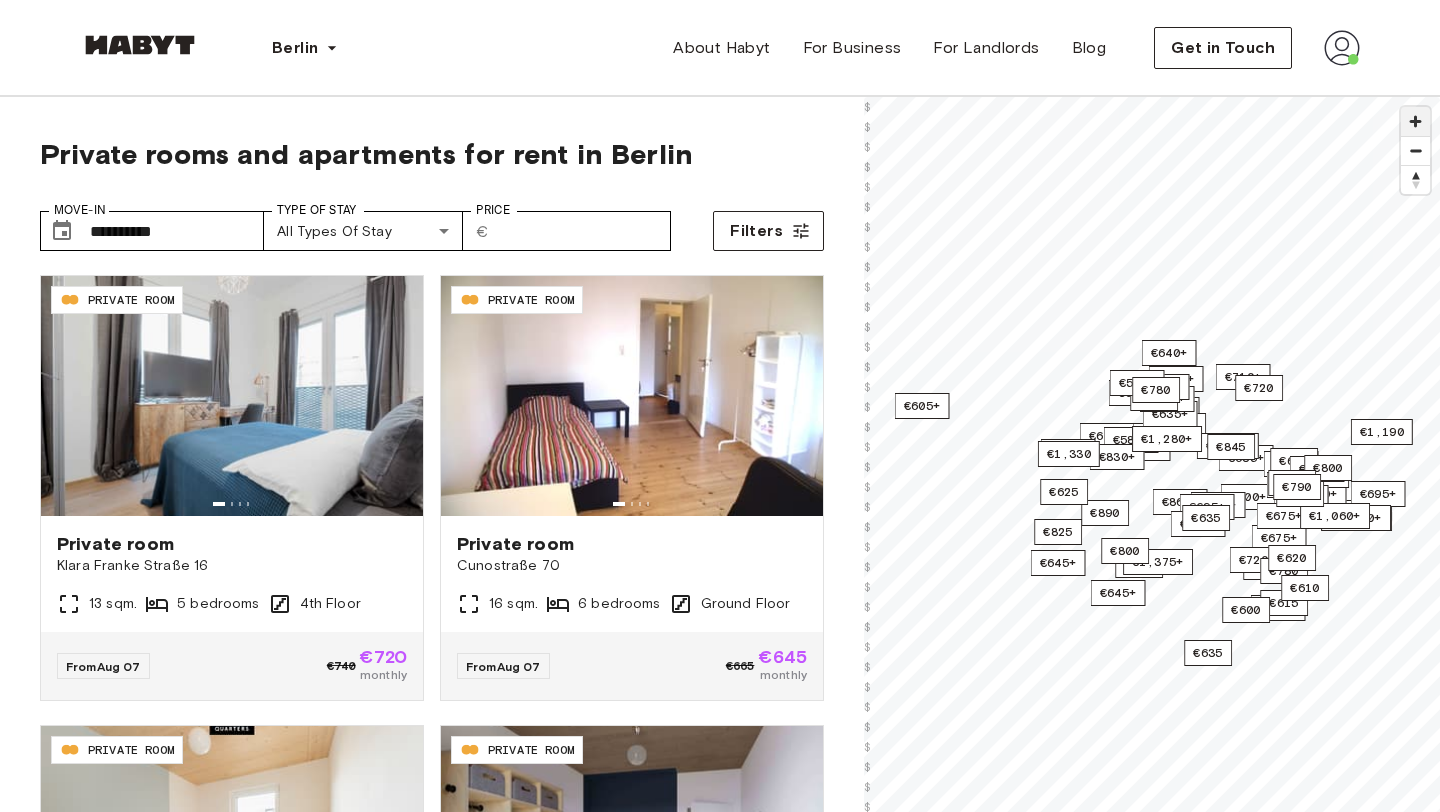 click at bounding box center [1415, 121] 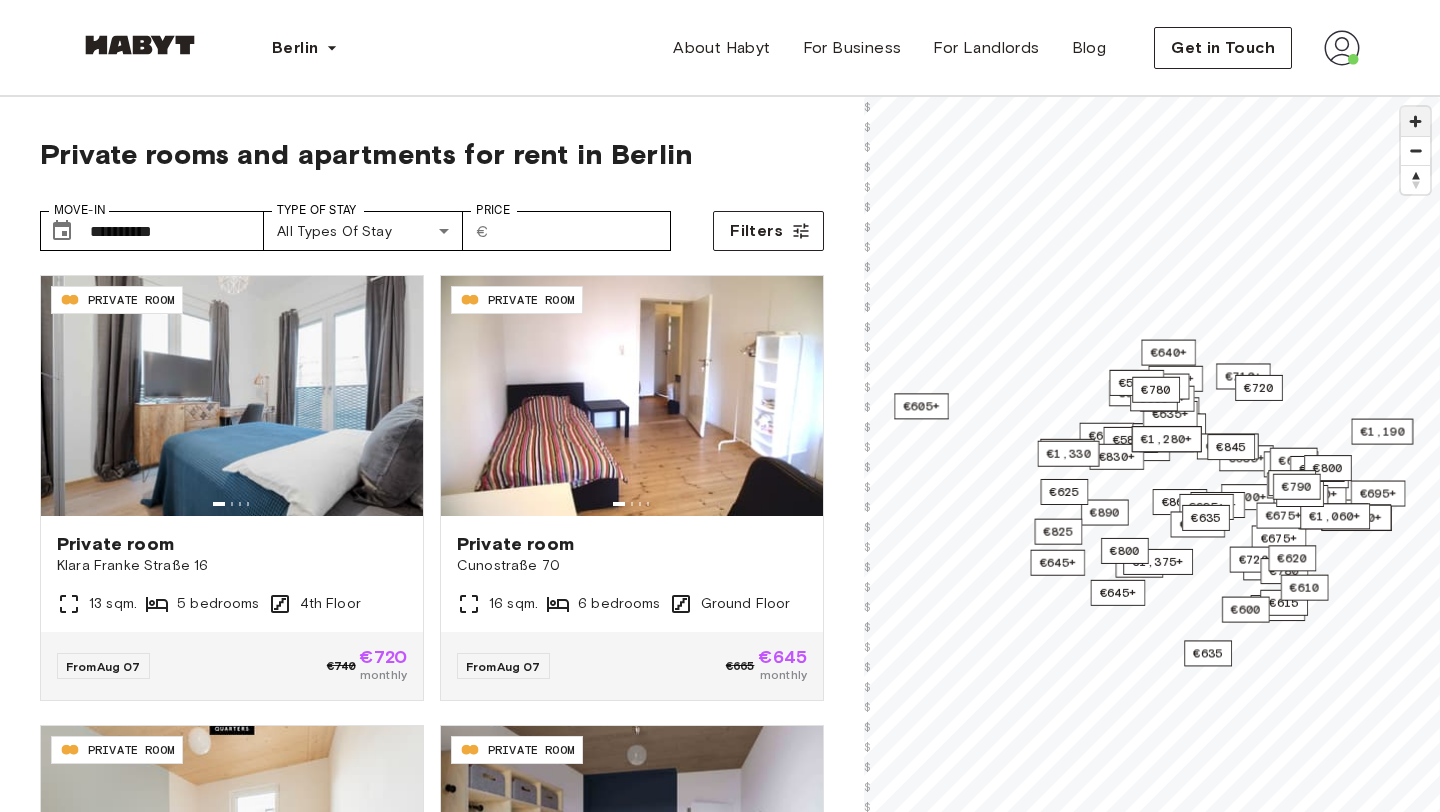 click at bounding box center [1415, 121] 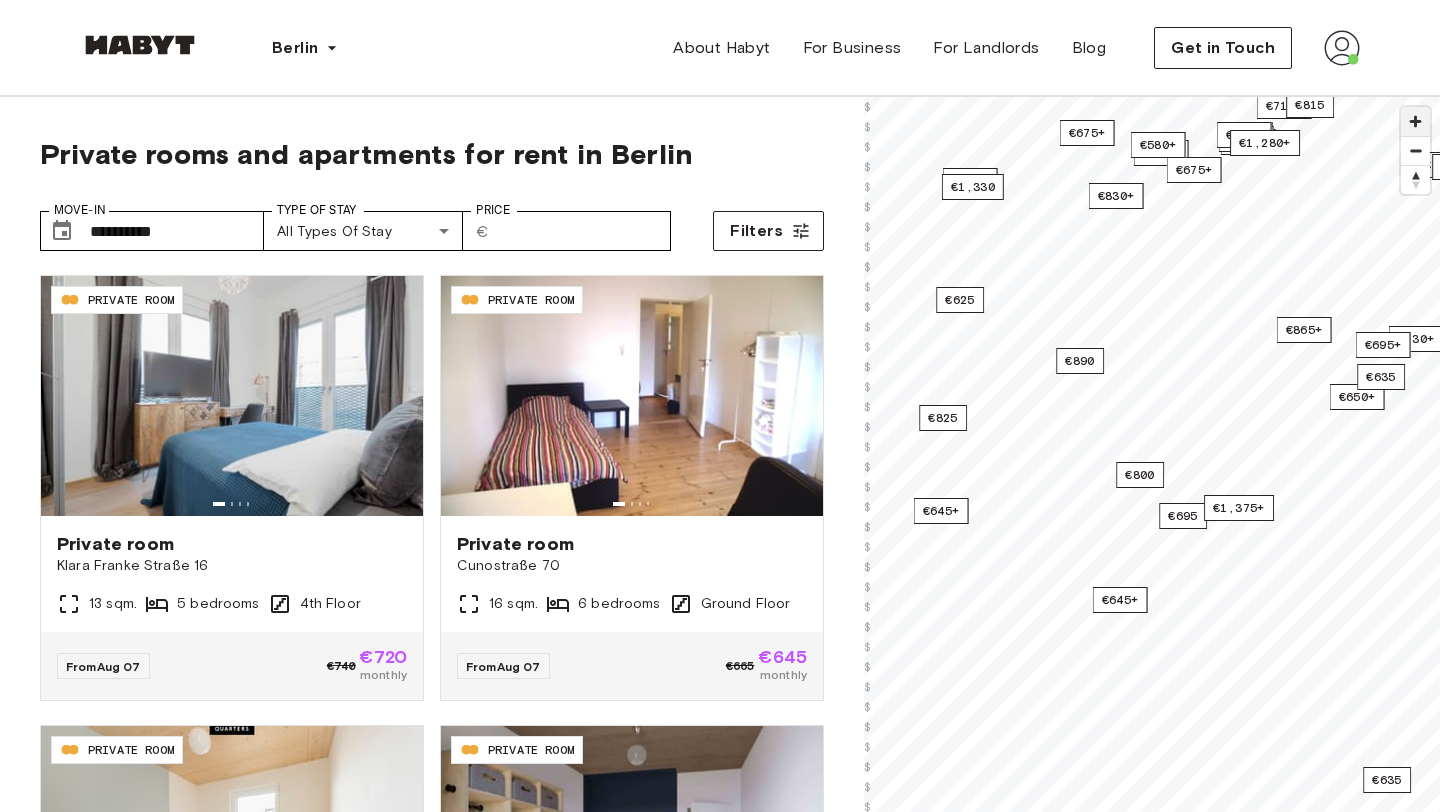 click at bounding box center [1415, 121] 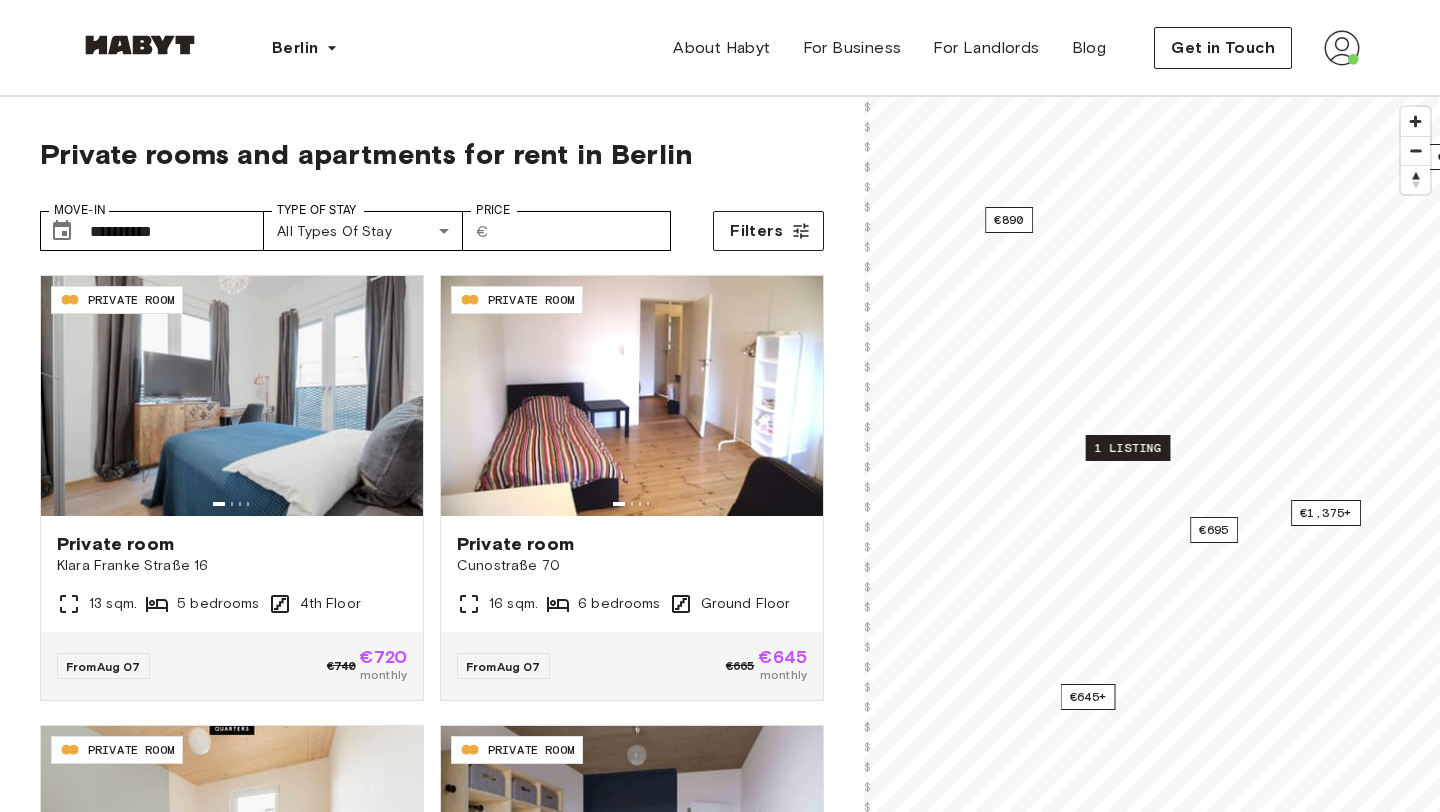 click on "1 listing" at bounding box center [1128, 448] 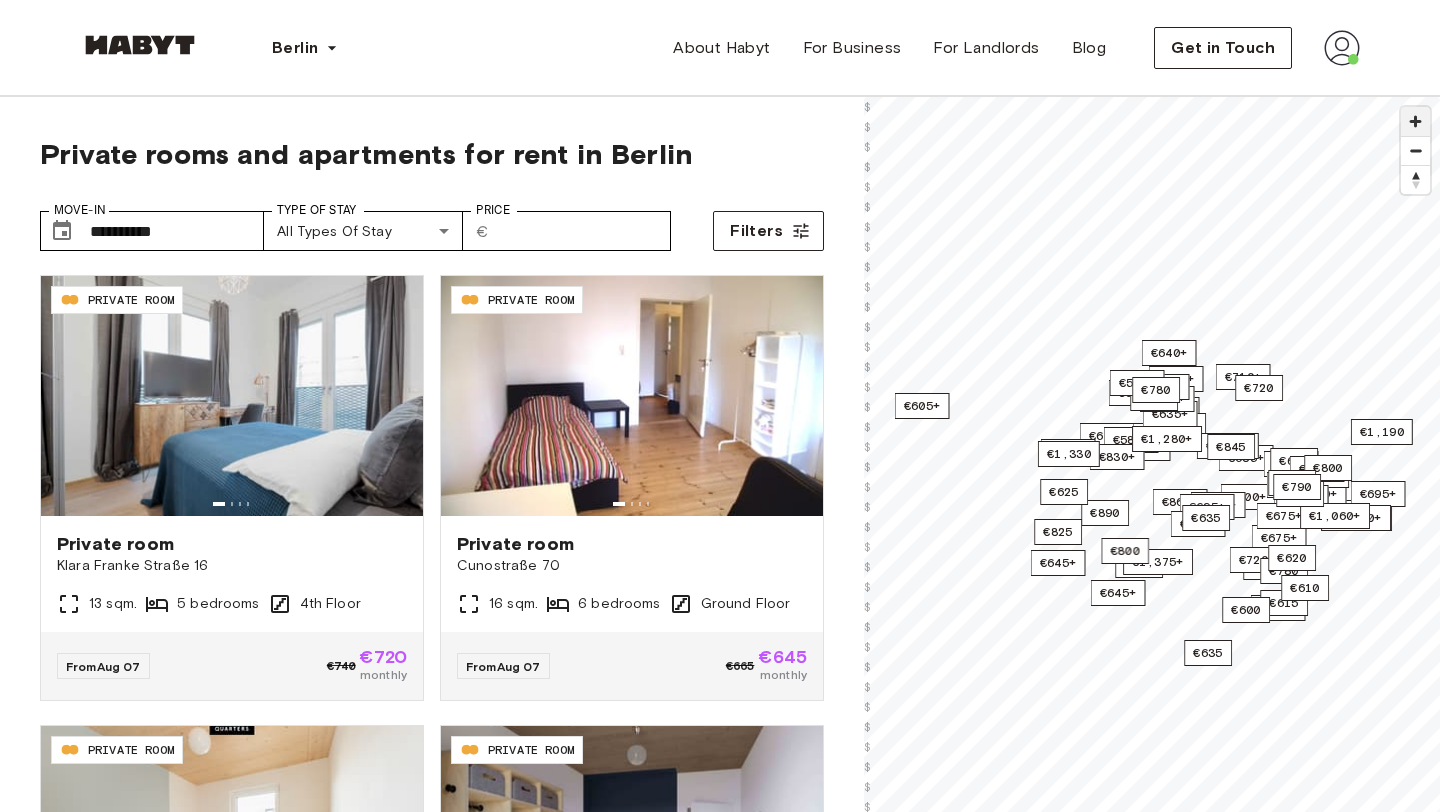click at bounding box center (1415, 121) 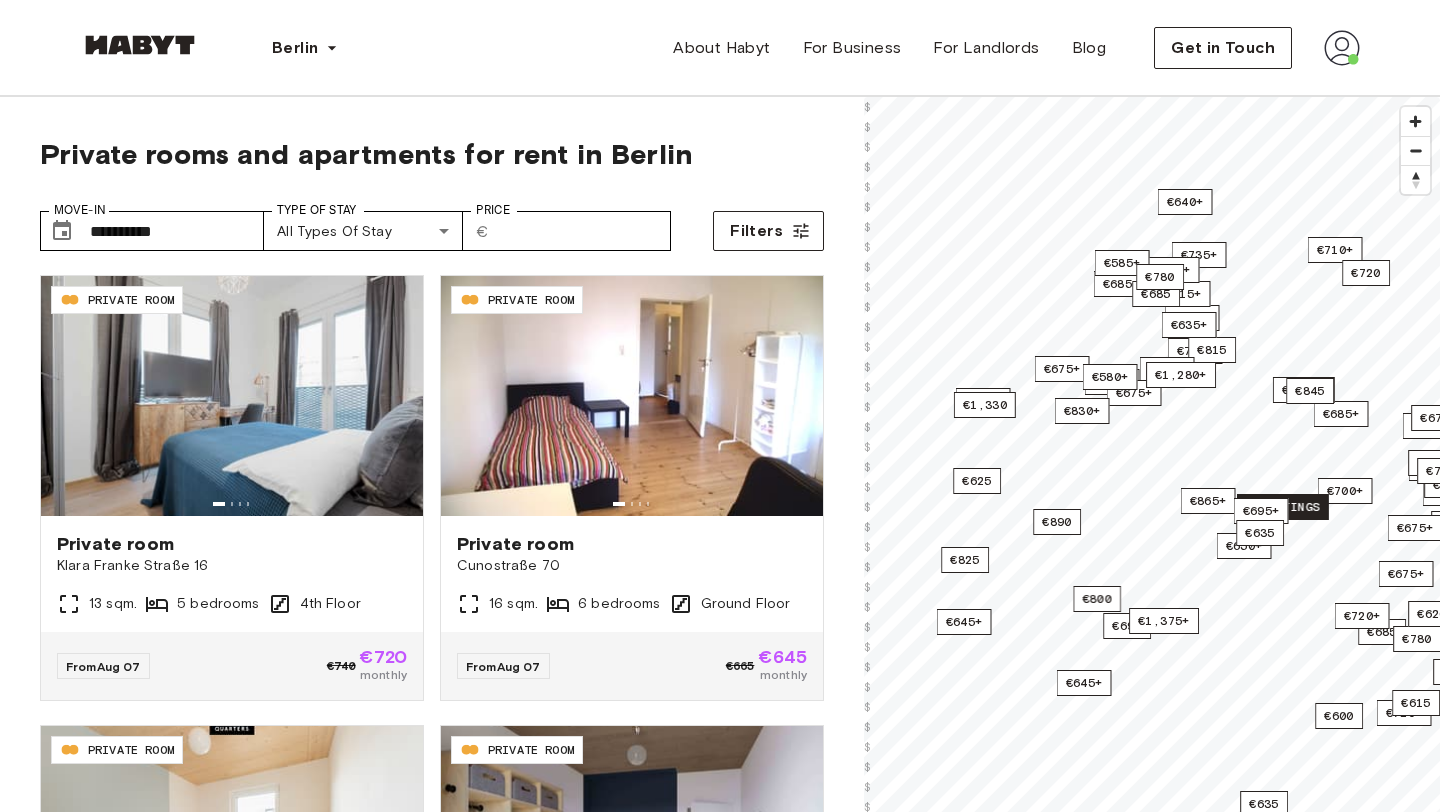 click on "5 listings" at bounding box center [1283, 507] 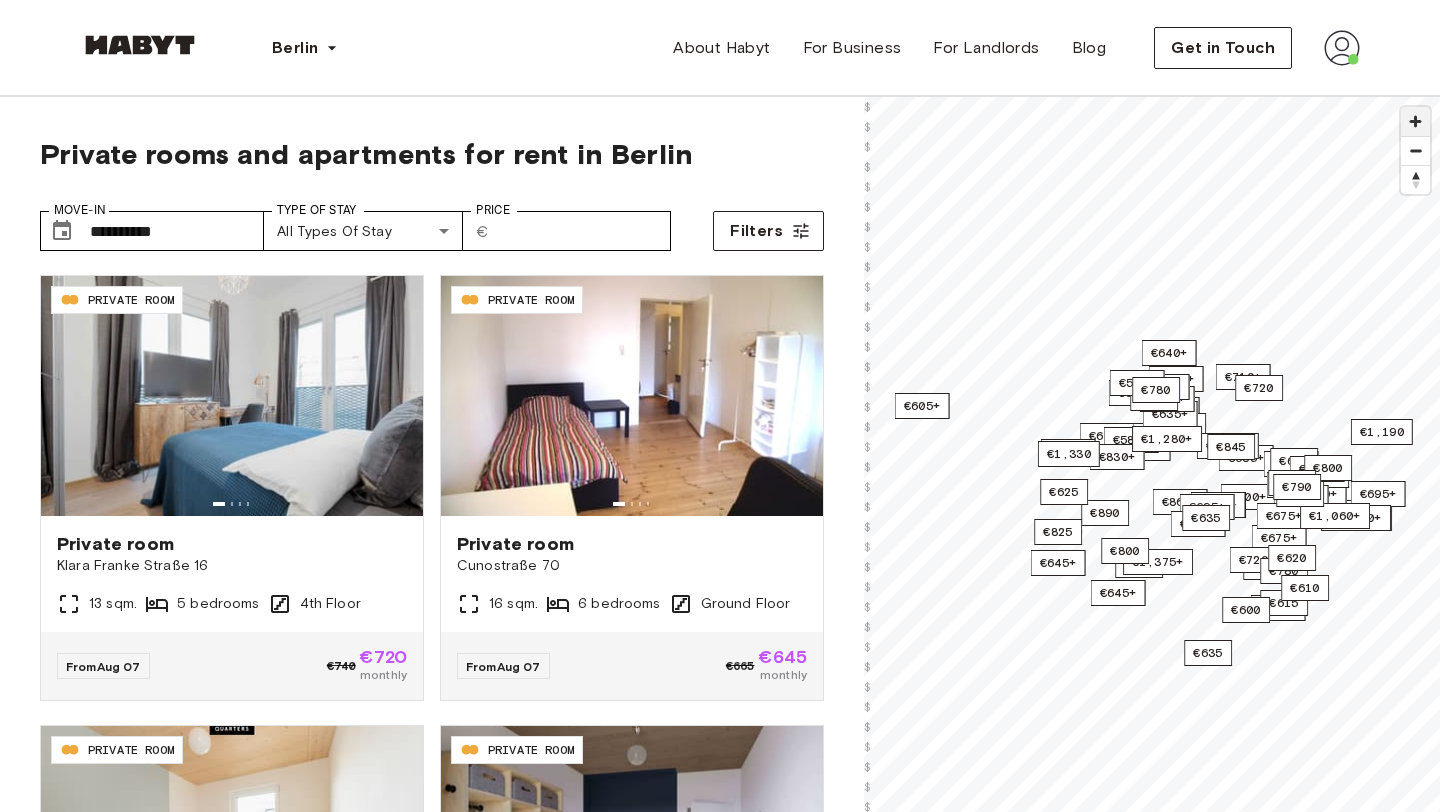 click at bounding box center [1415, 121] 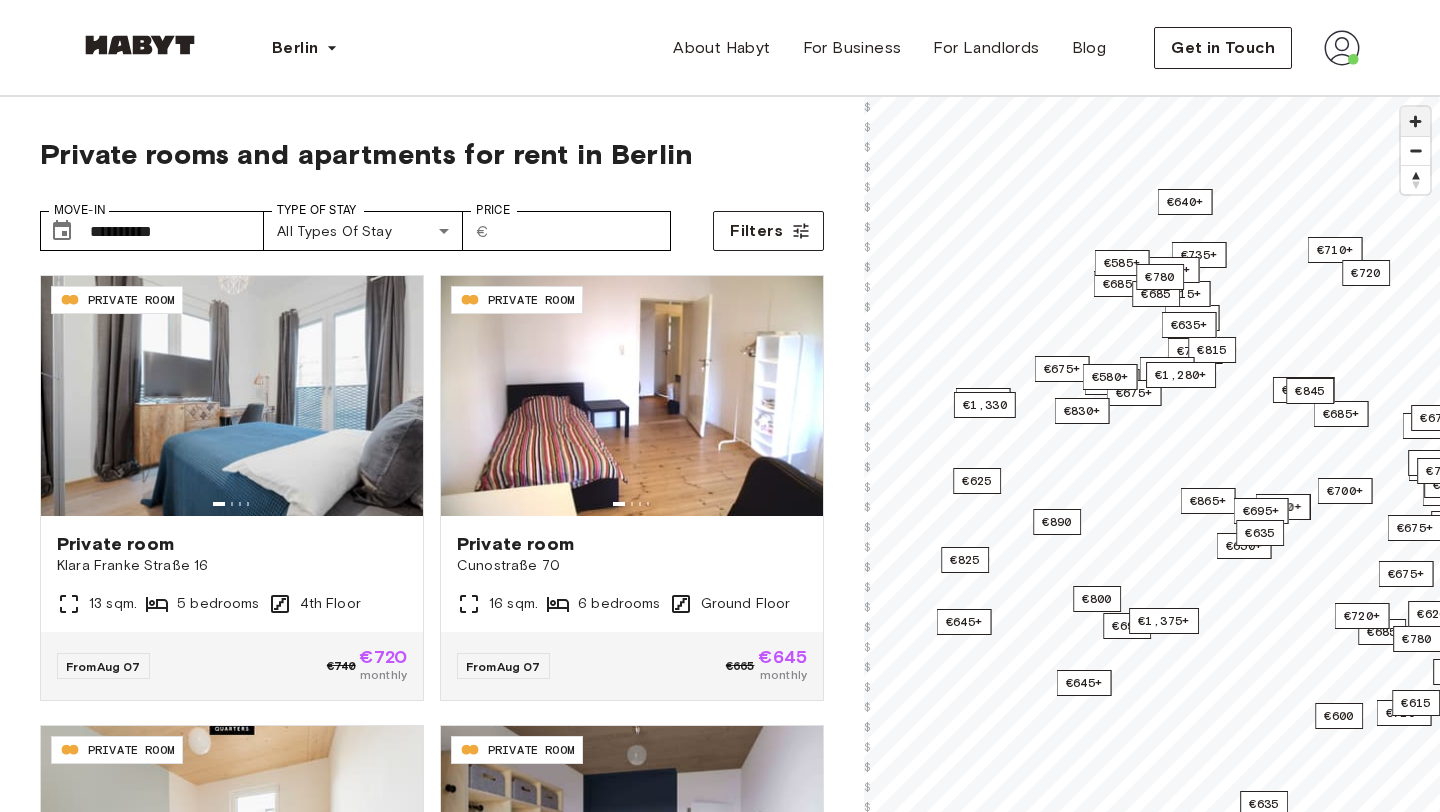 click at bounding box center (1415, 121) 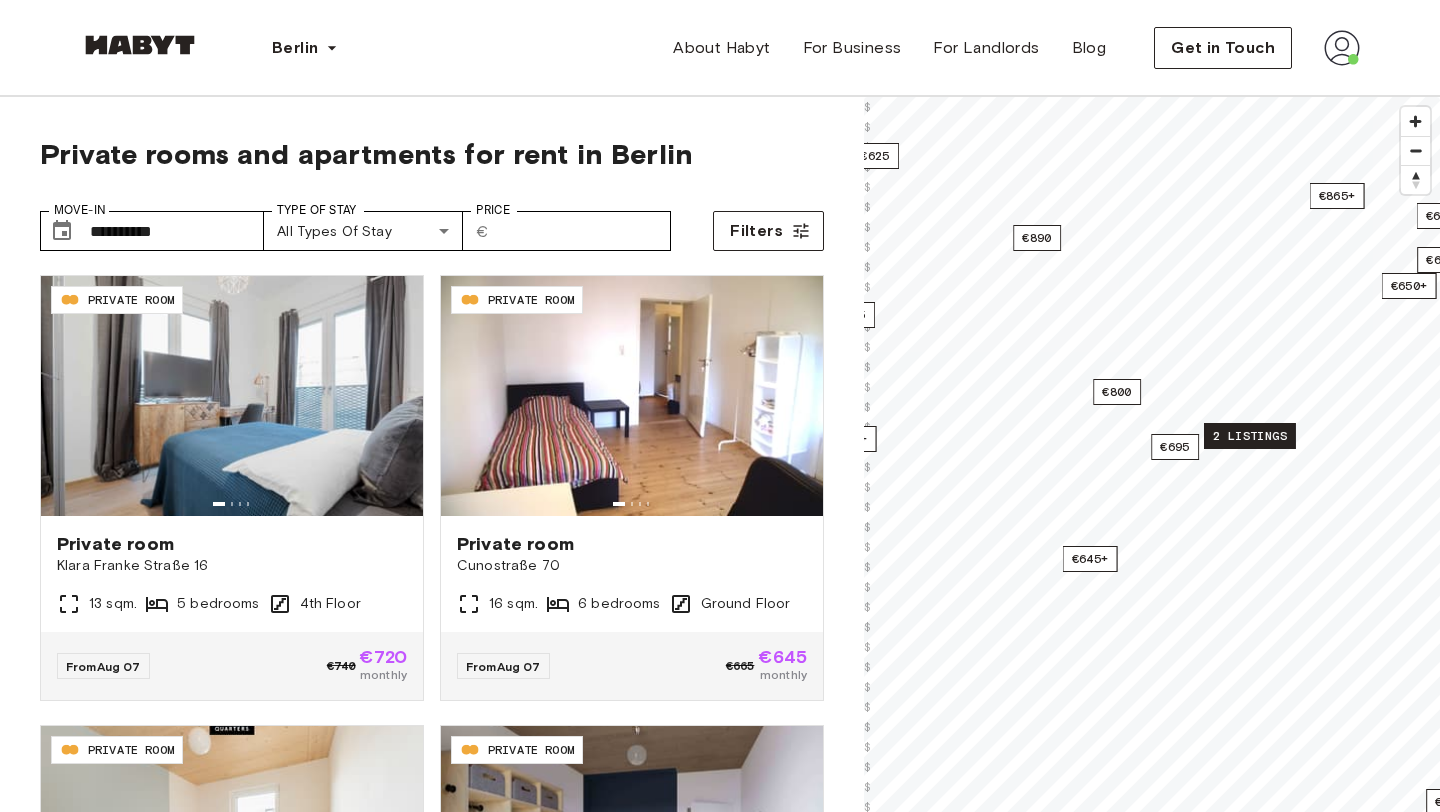 click on "2 listings" at bounding box center [1250, 436] 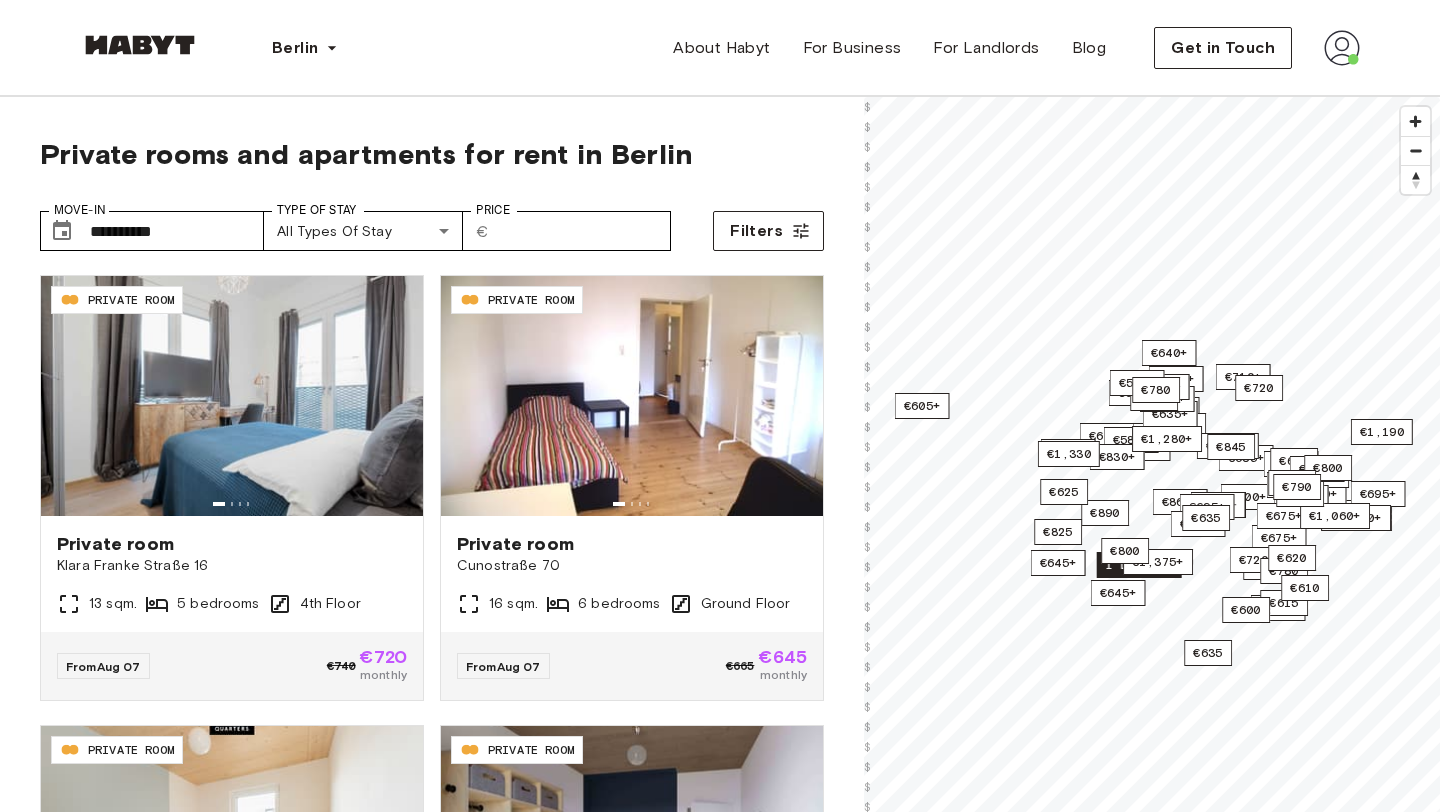 click on "1 listing" at bounding box center [1139, 565] 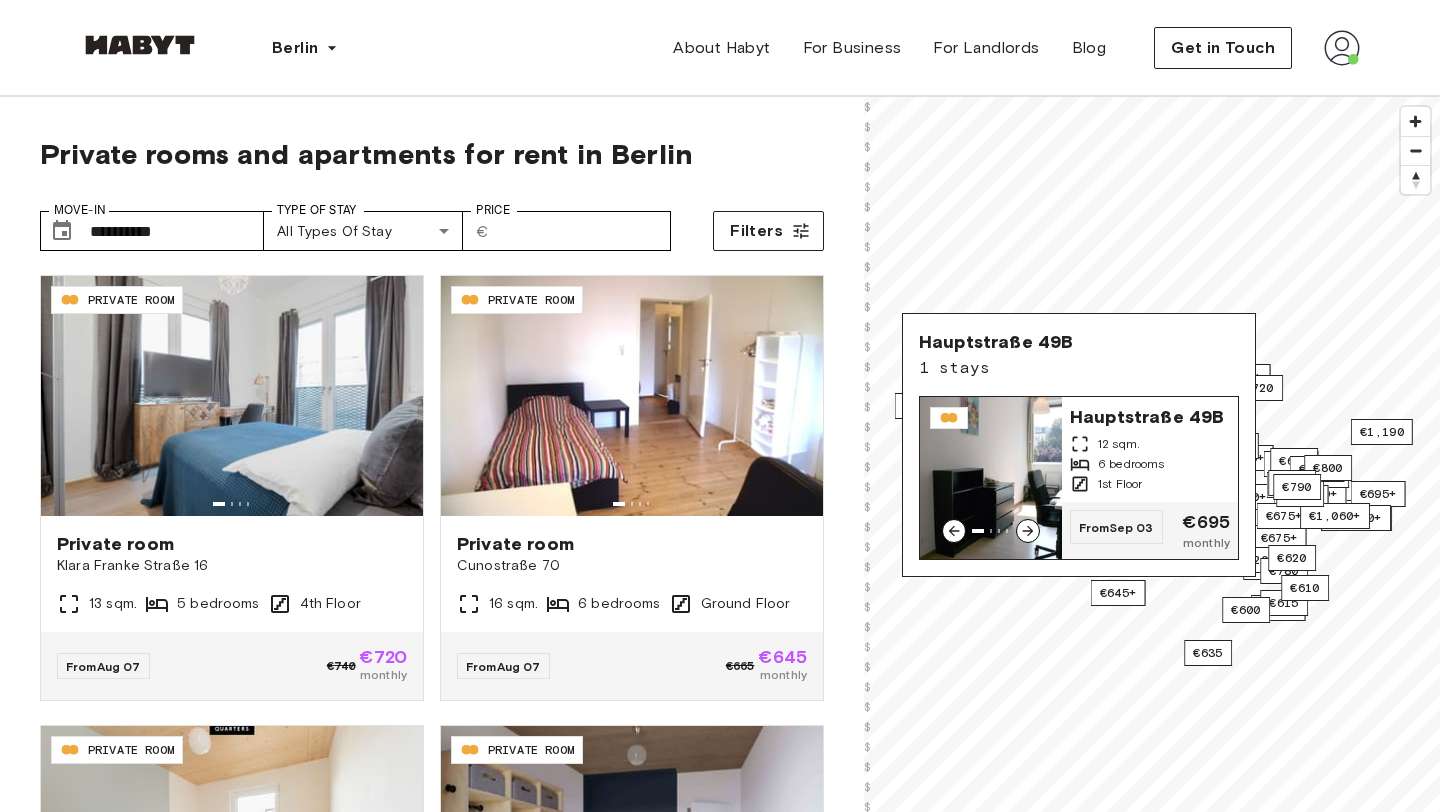 click on "12 sqm." at bounding box center [1150, 444] 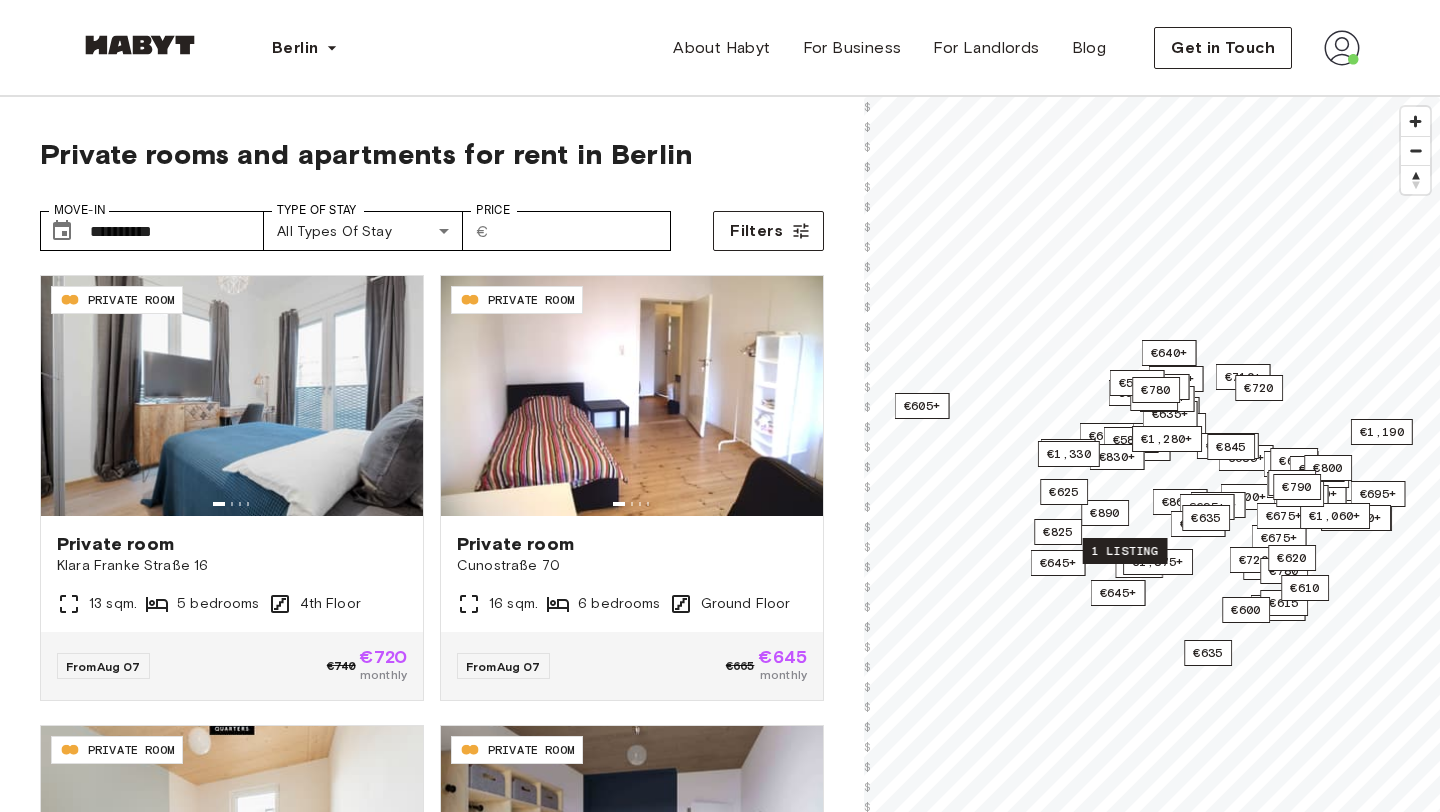 click on "1 listing" at bounding box center [1125, 551] 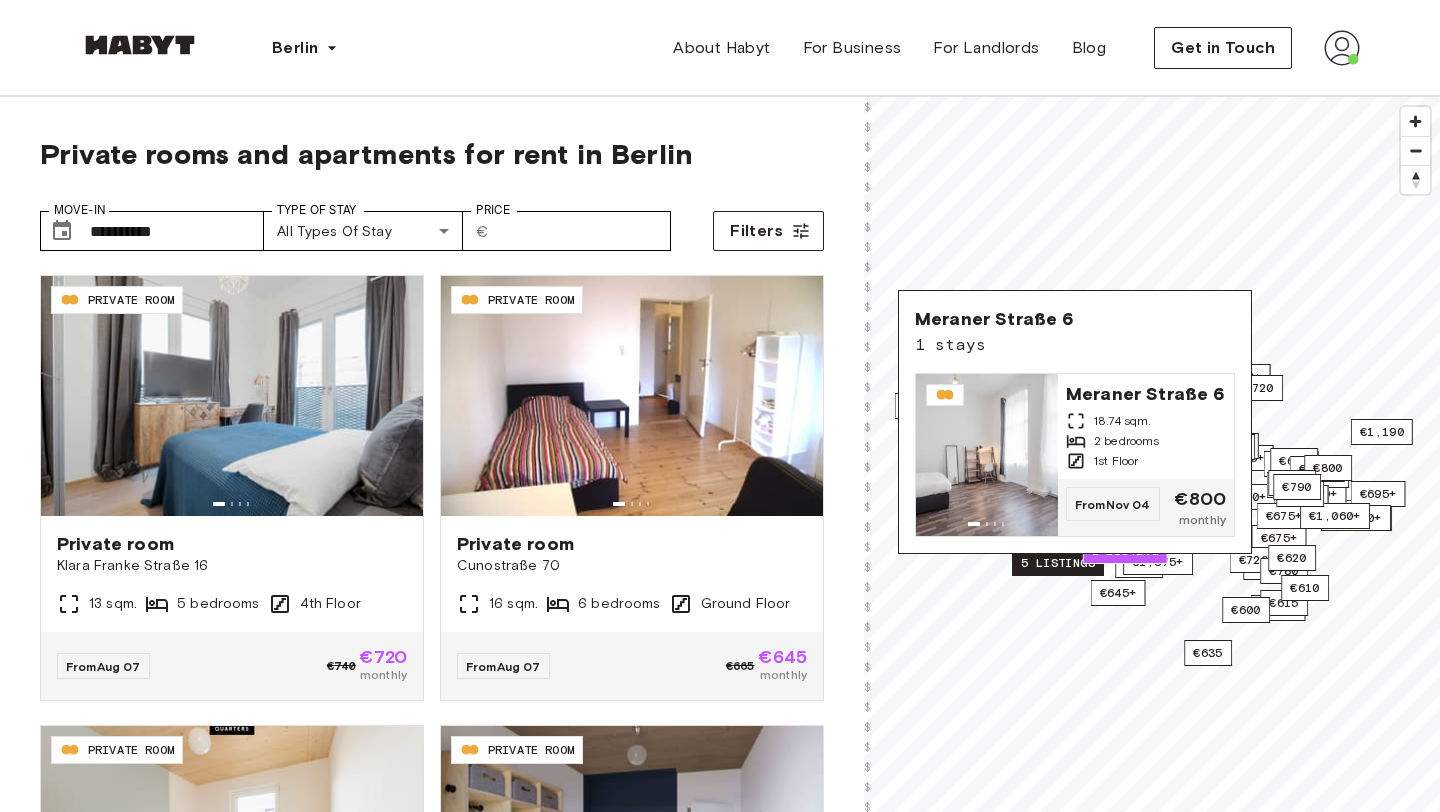click on "5 listings" at bounding box center (1058, 563) 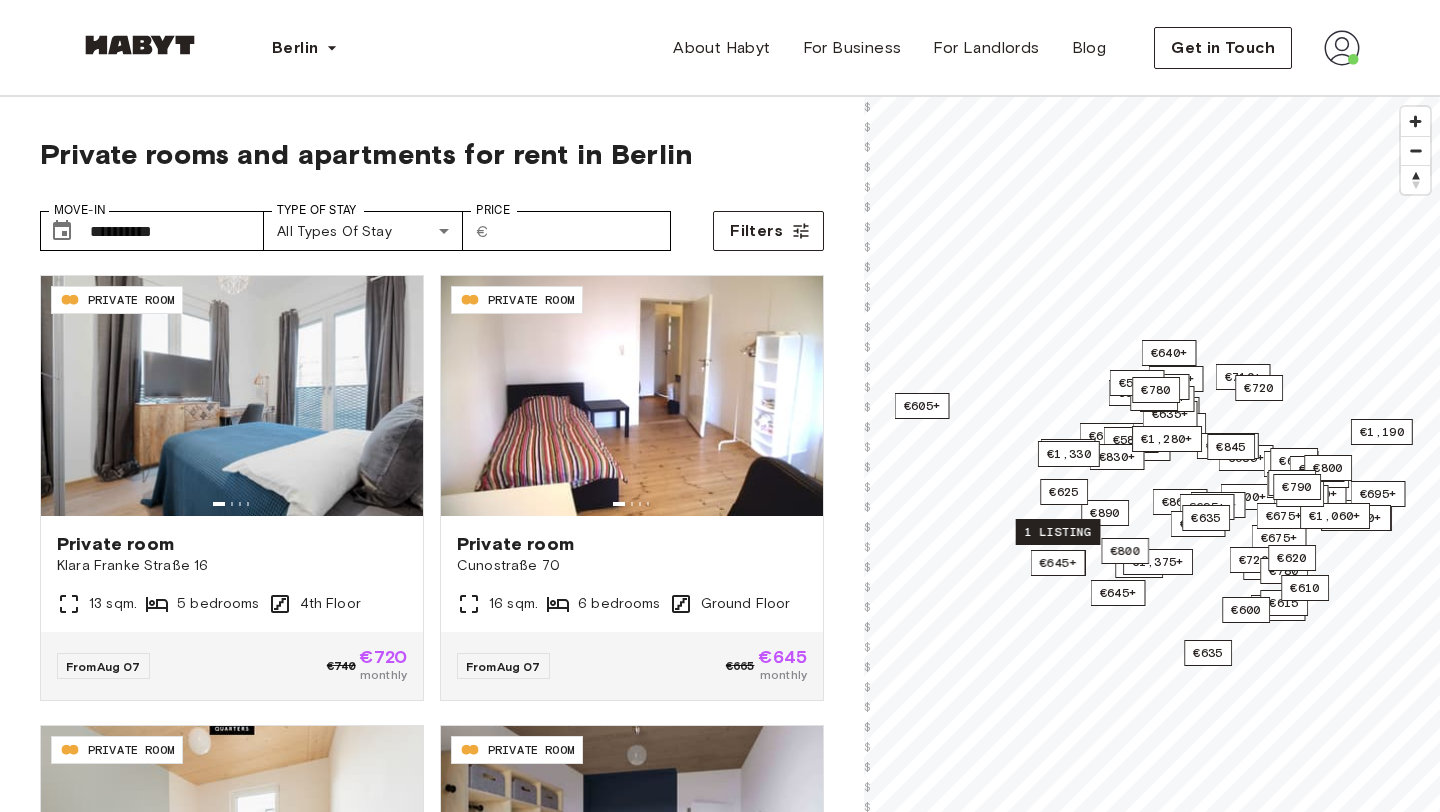 click on "1 listing" at bounding box center [1058, 532] 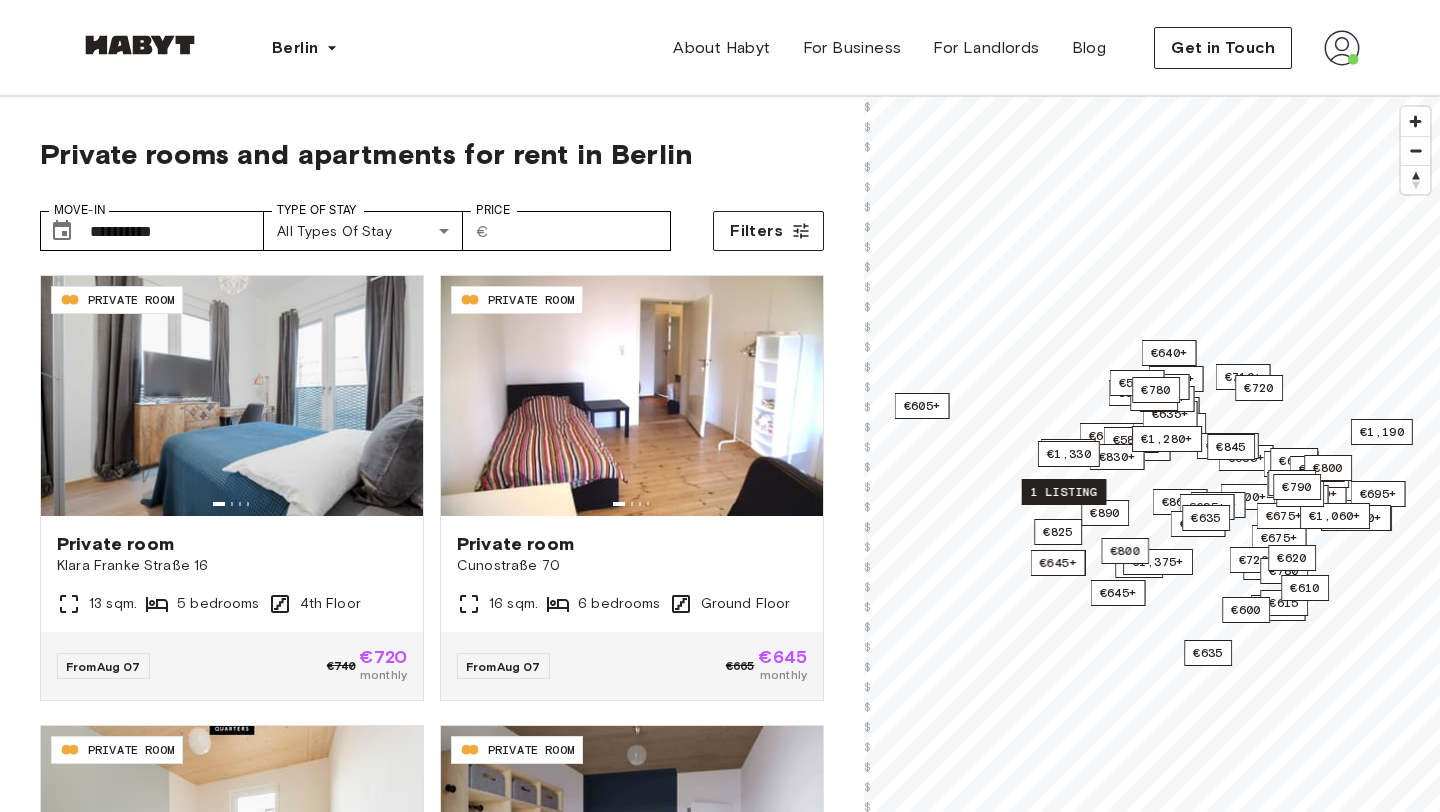 click on "1 listing" at bounding box center (1064, 492) 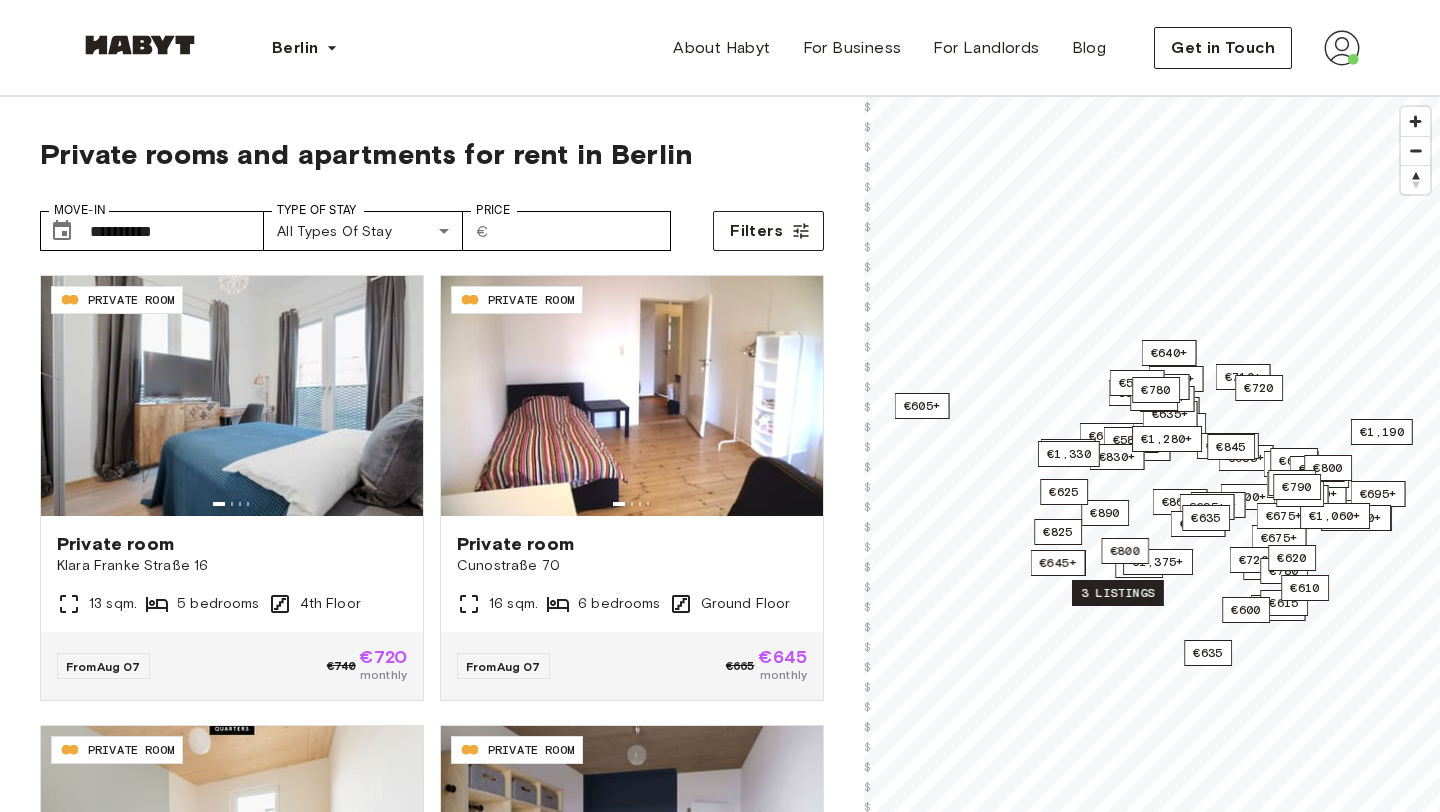 click on "3 listings" at bounding box center [1118, 593] 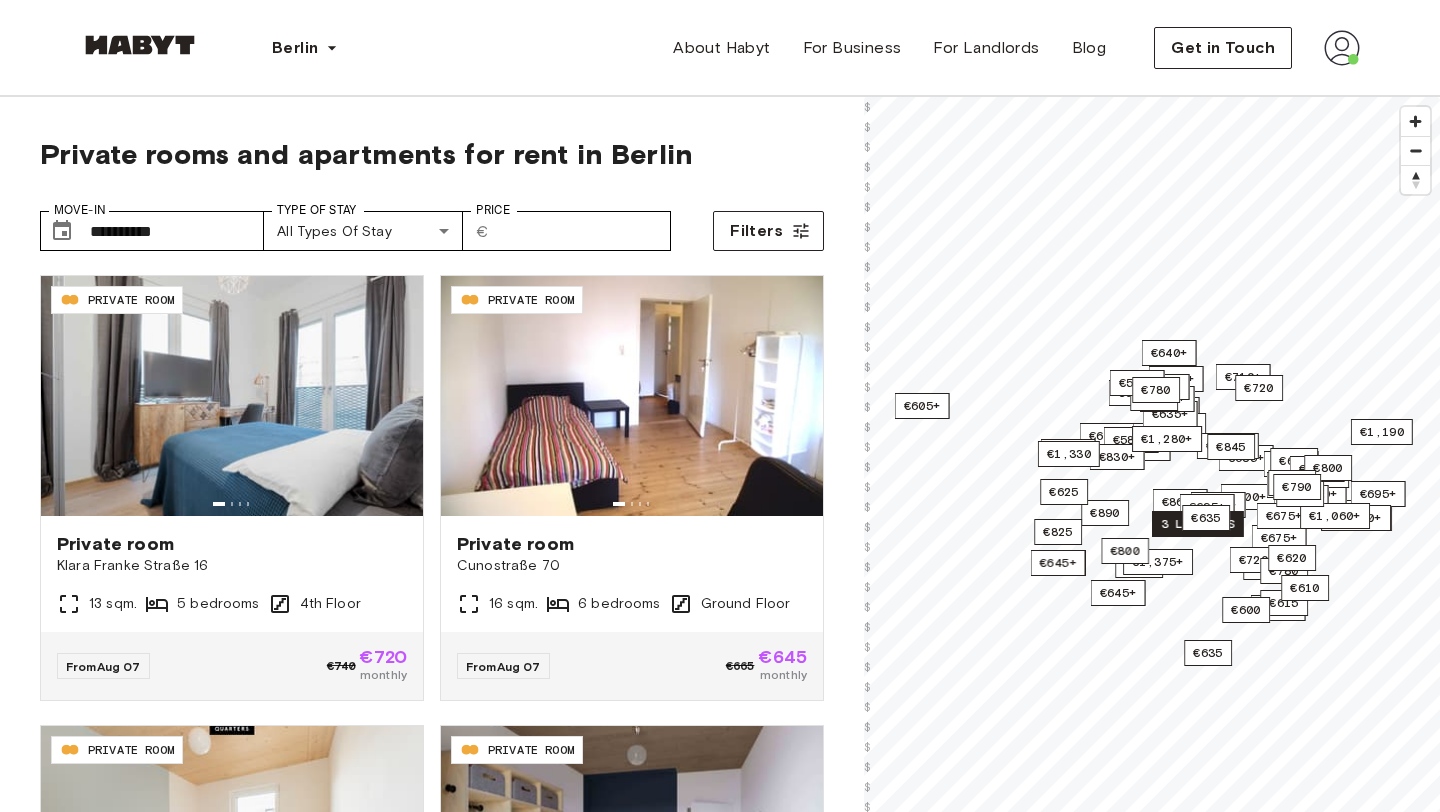 click on "3 listings" at bounding box center [1198, 524] 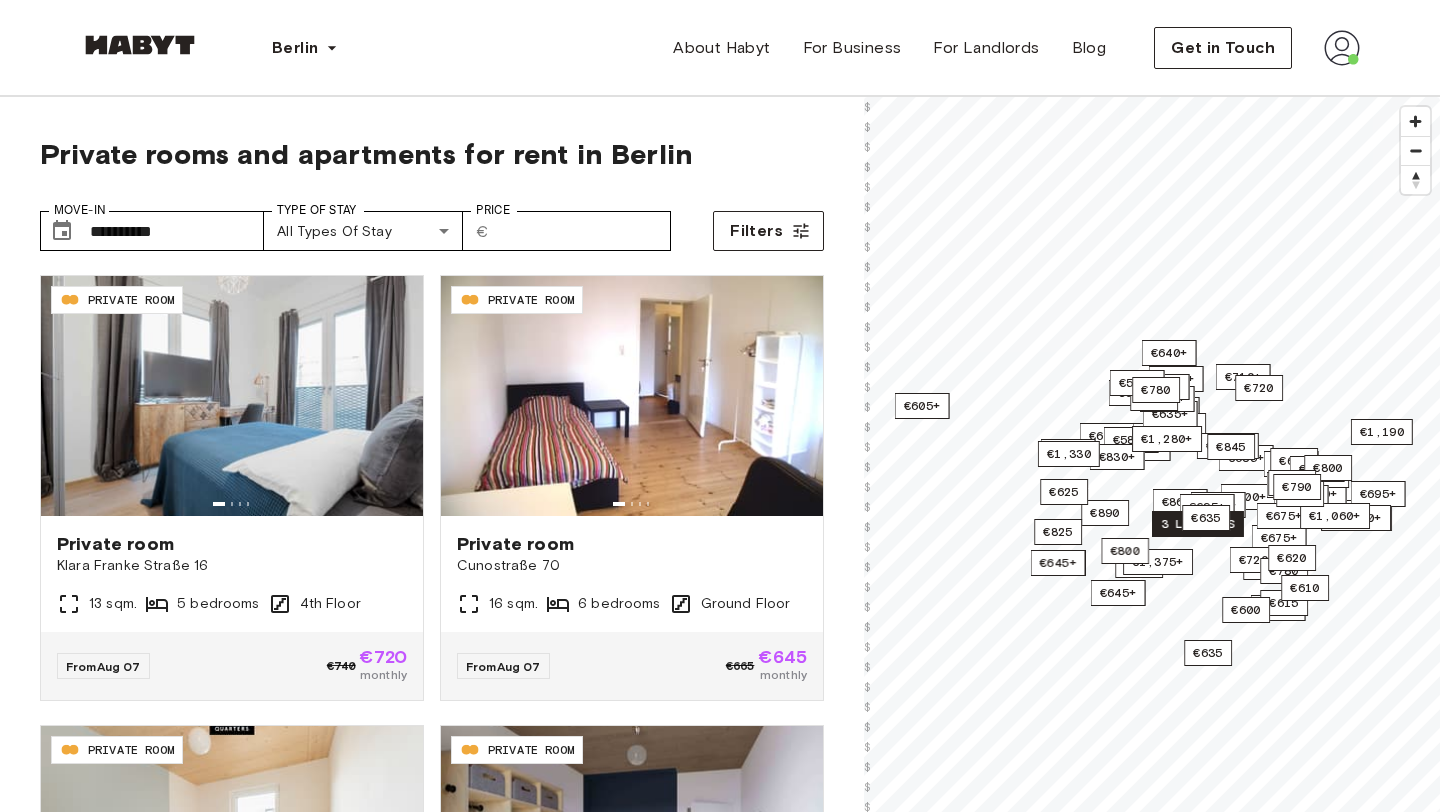 click on "3 listings" at bounding box center [1198, 524] 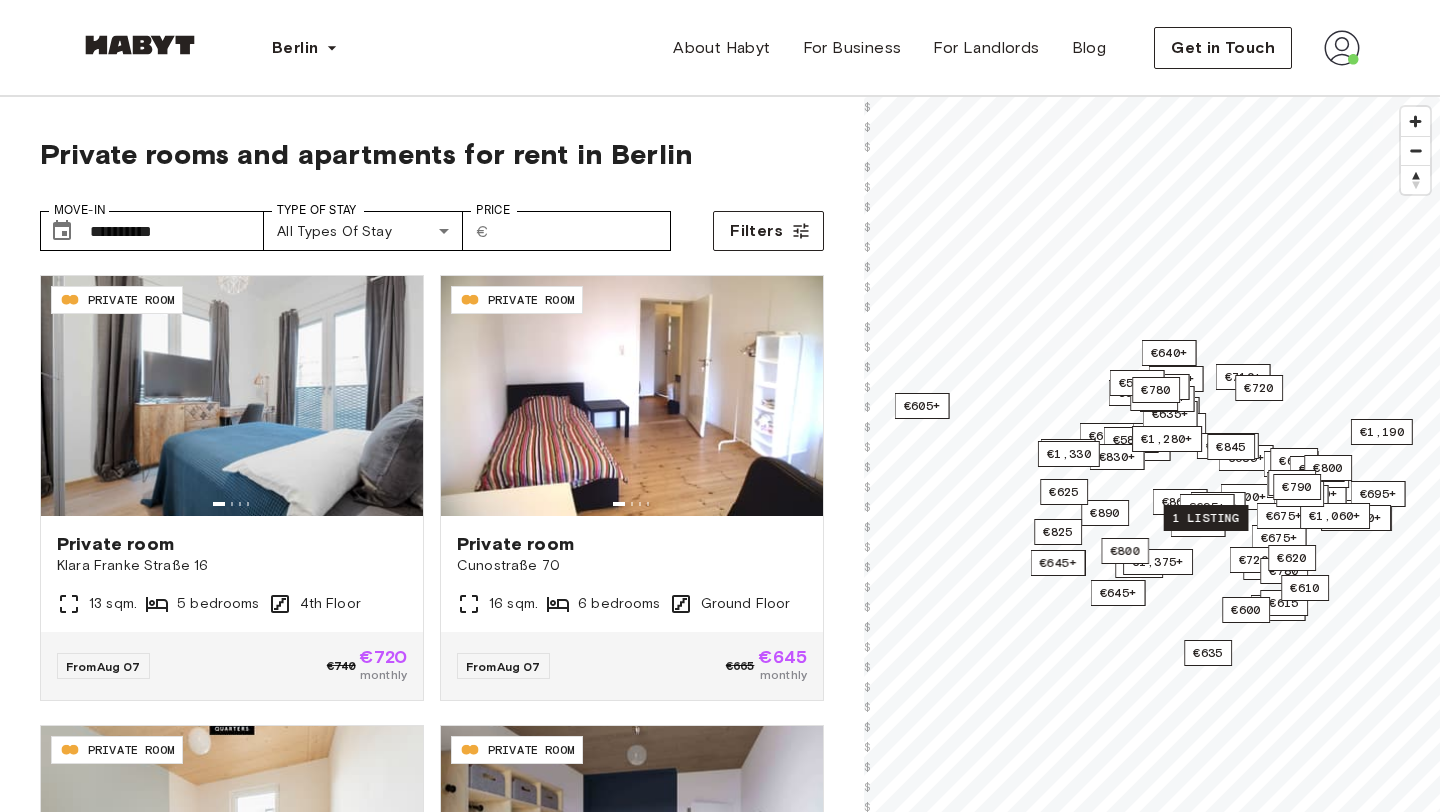 click on "1 listing" at bounding box center [1206, 518] 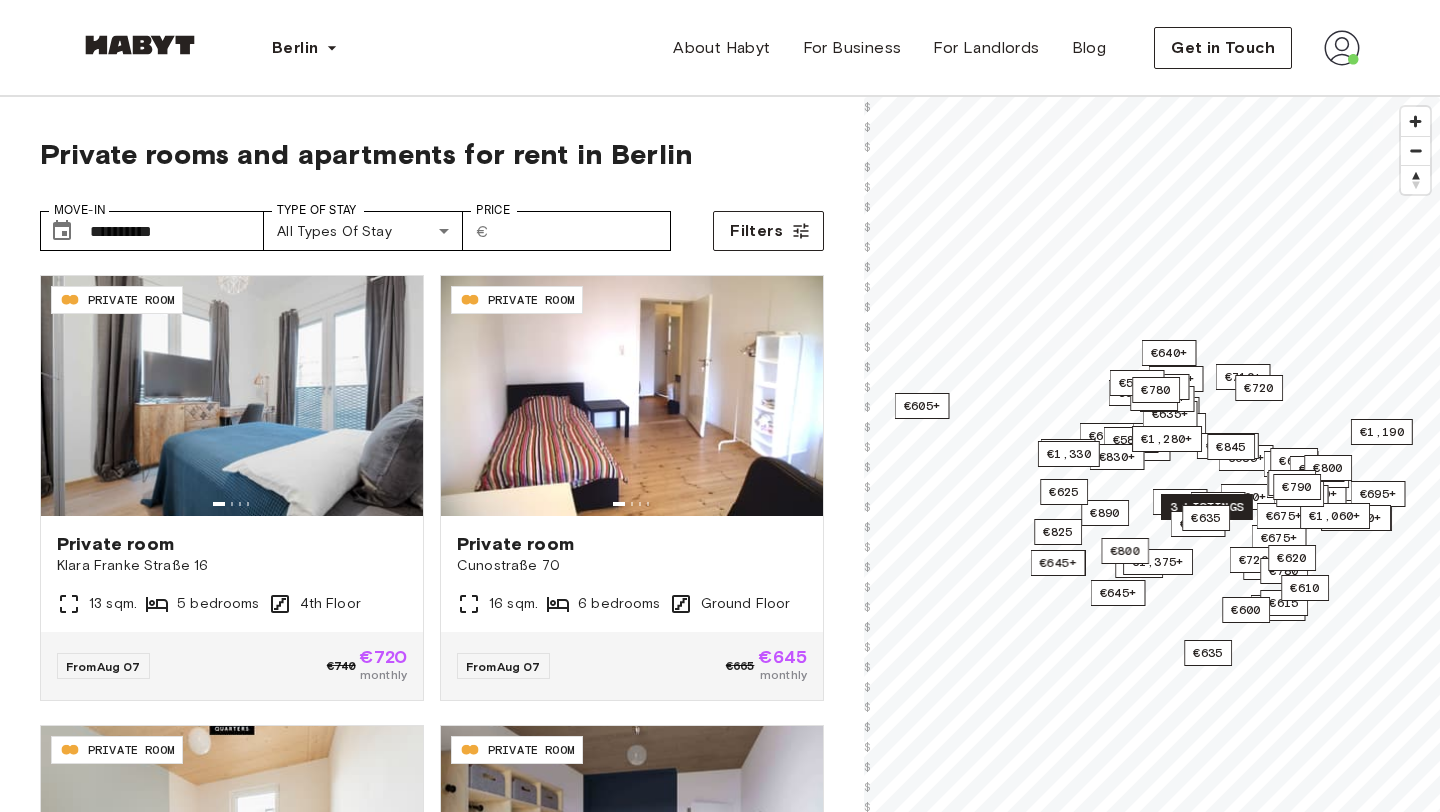 click on "3 listings" at bounding box center (1207, 507) 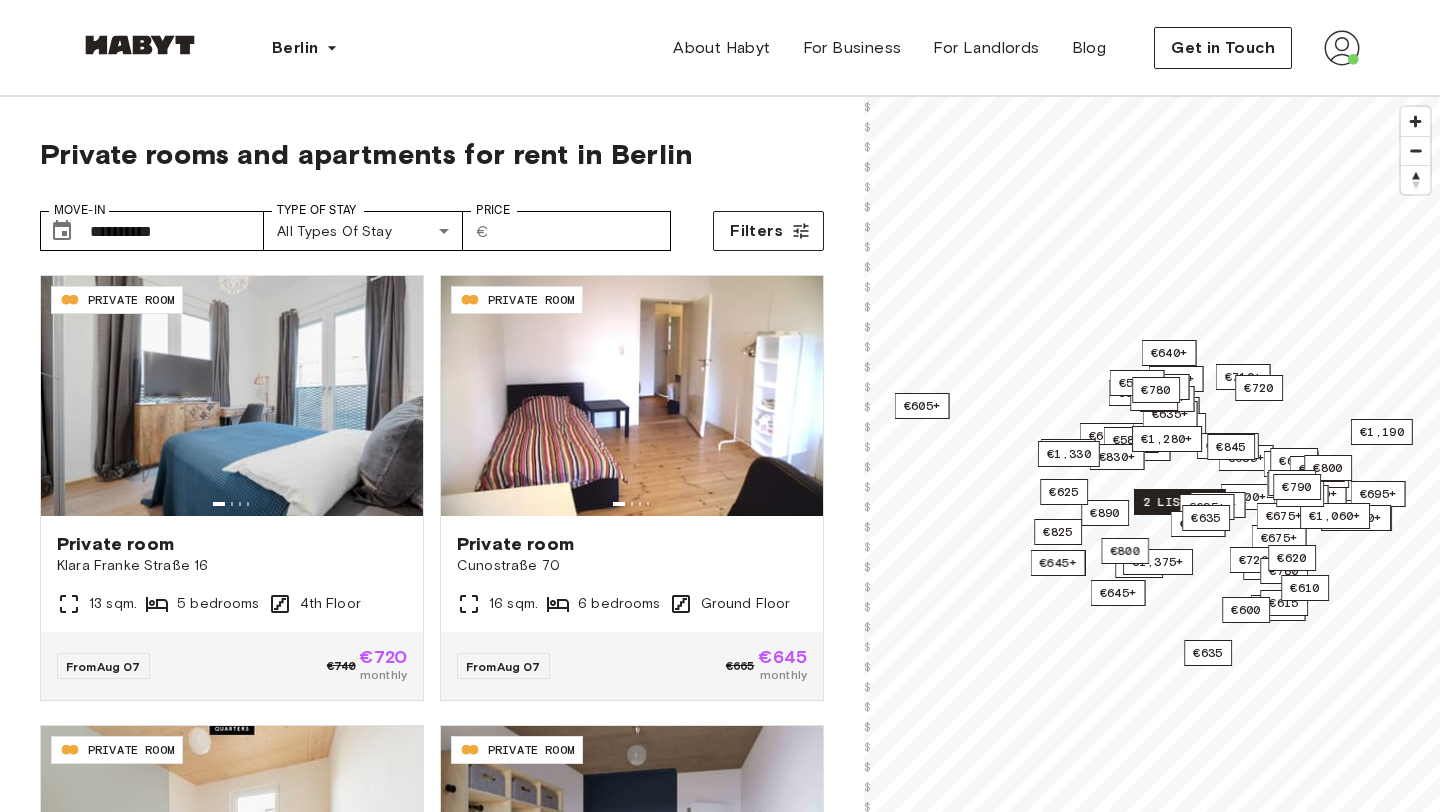 click on "2 listings" at bounding box center [1180, 502] 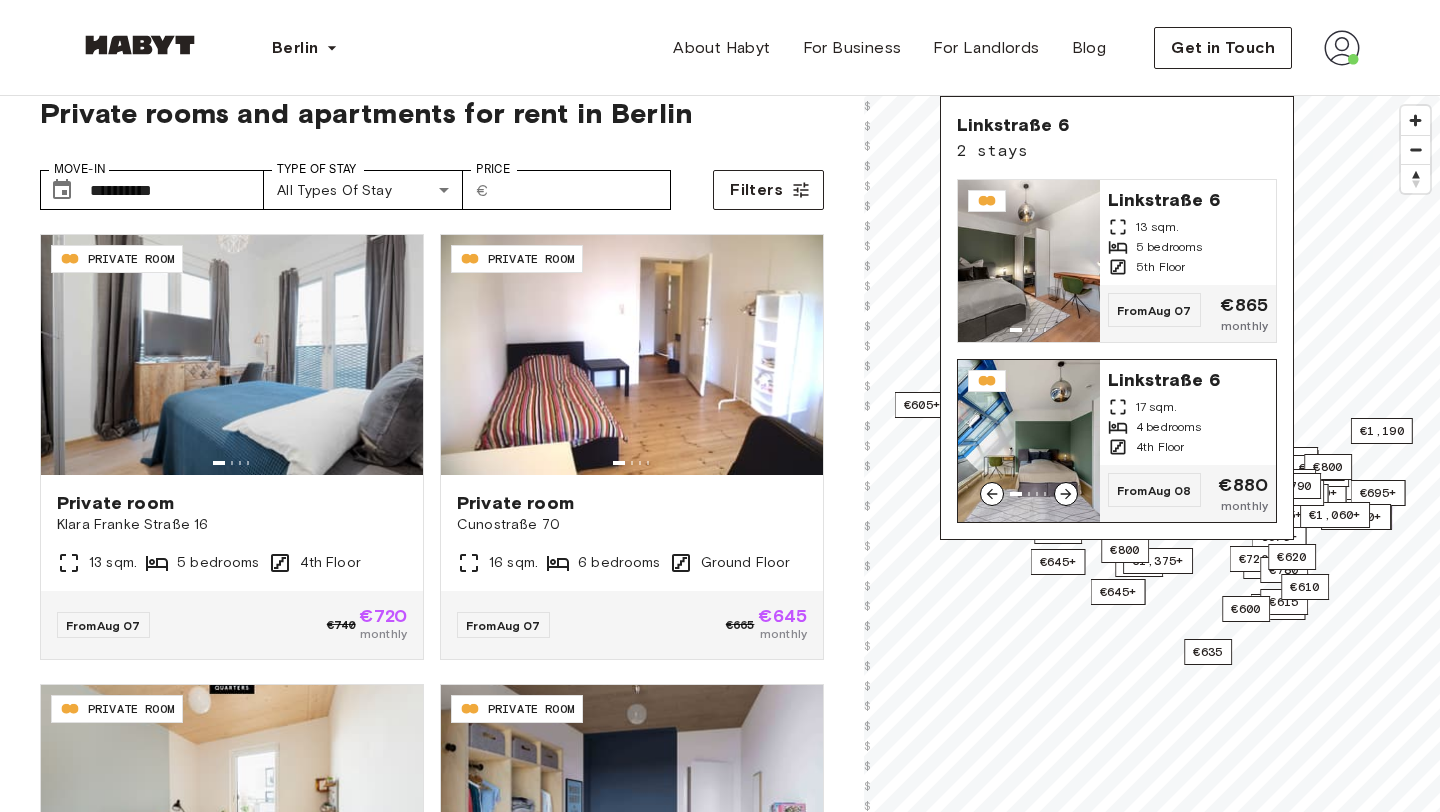 scroll, scrollTop: 53, scrollLeft: 0, axis: vertical 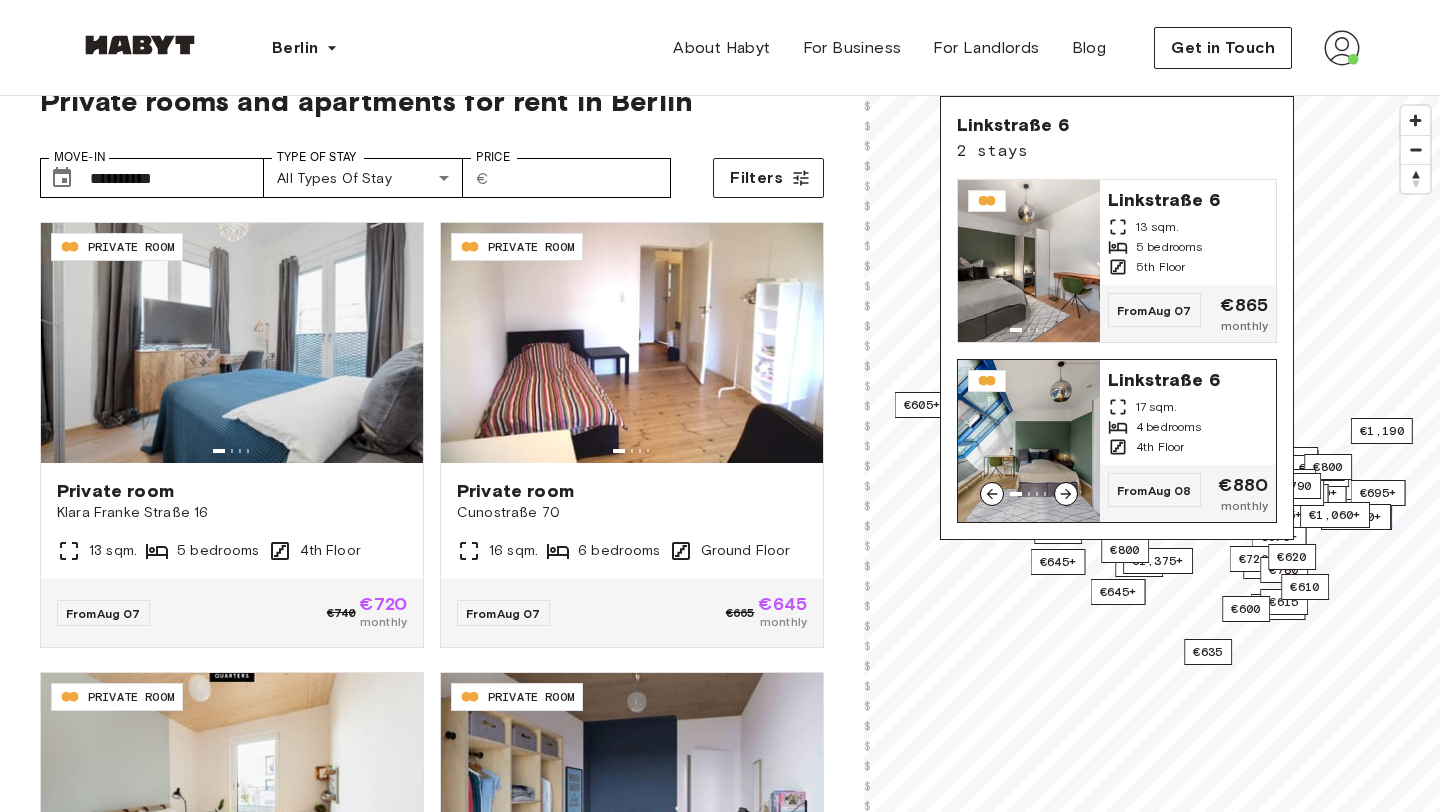 click on "4th Floor" at bounding box center [1160, 447] 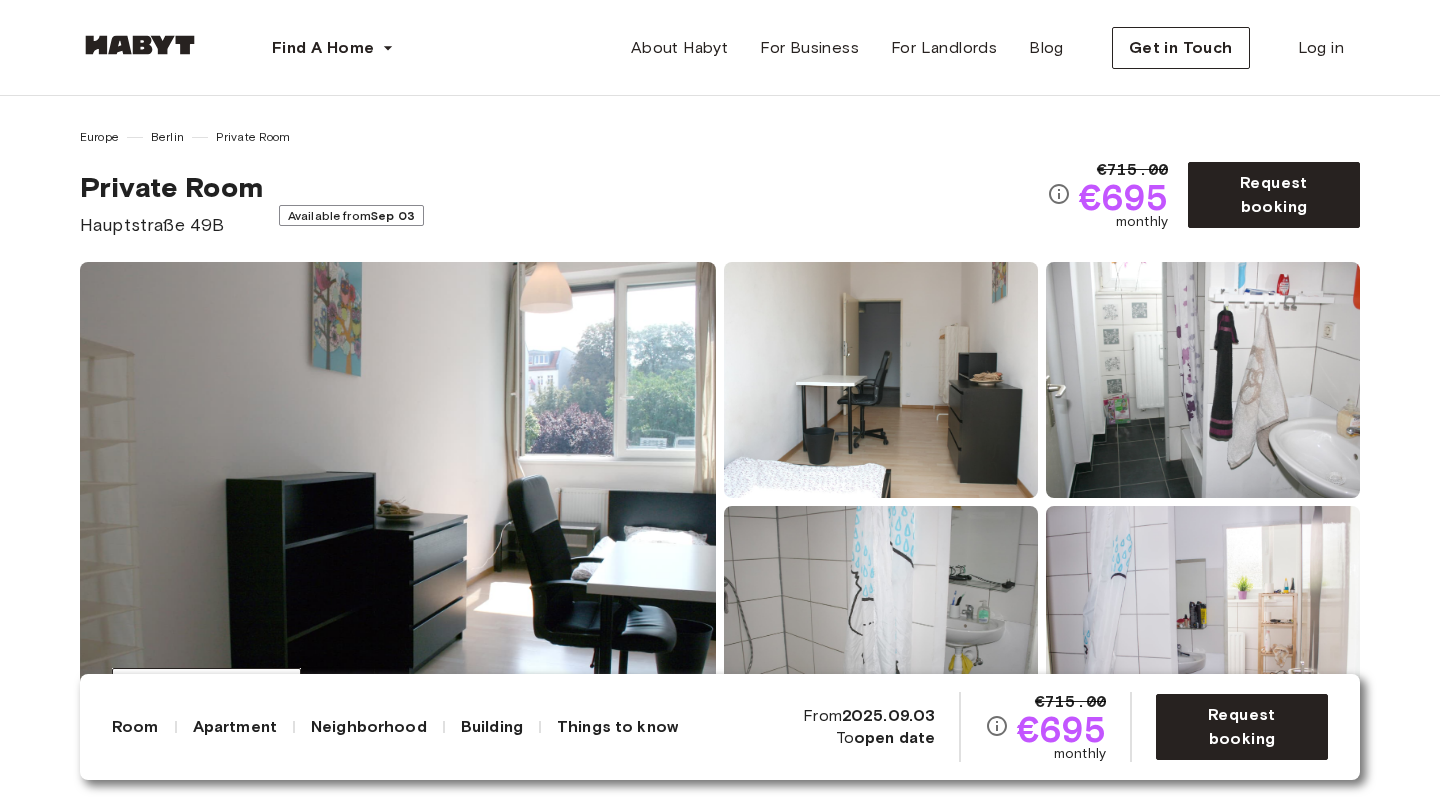 scroll, scrollTop: 0, scrollLeft: 0, axis: both 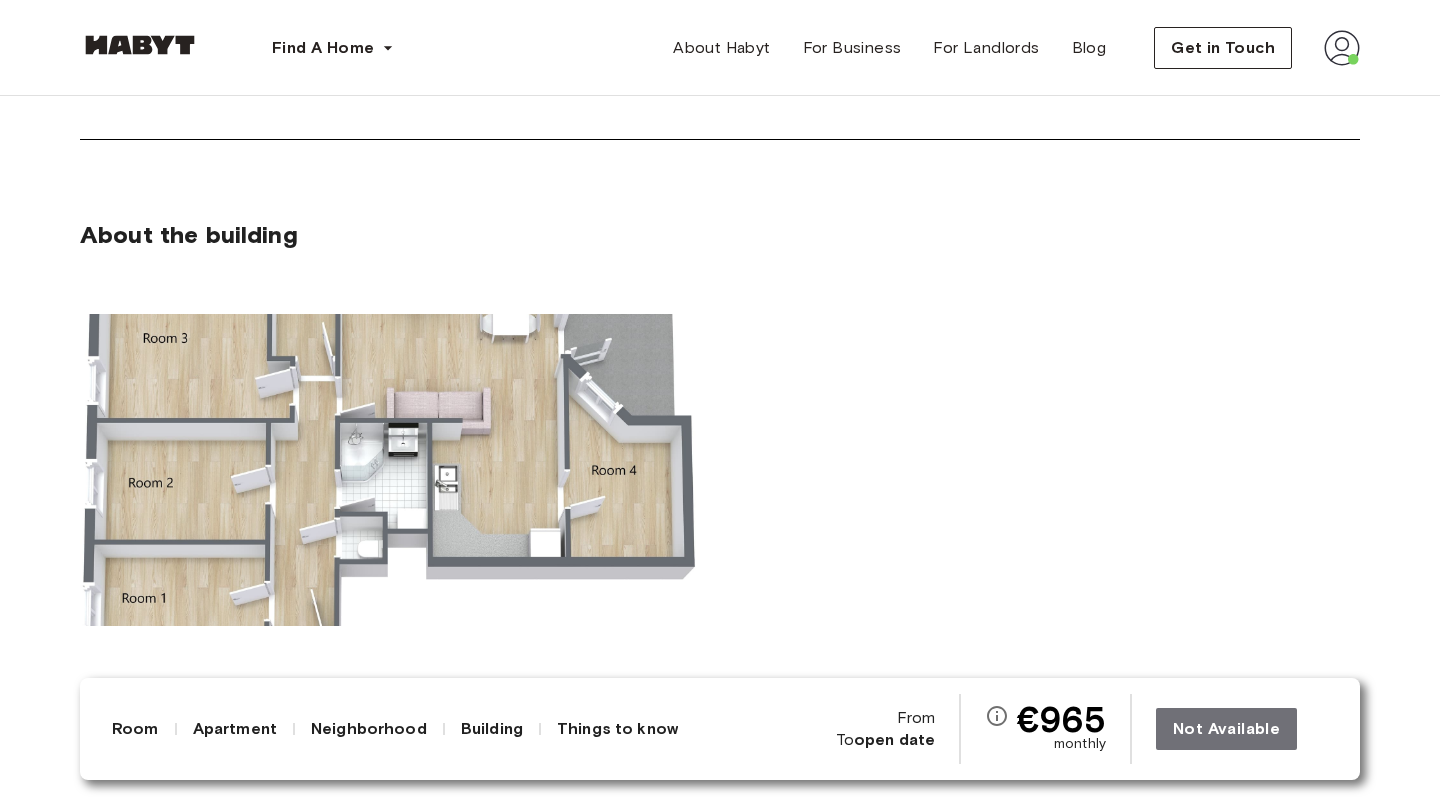 click at bounding box center [388, 470] 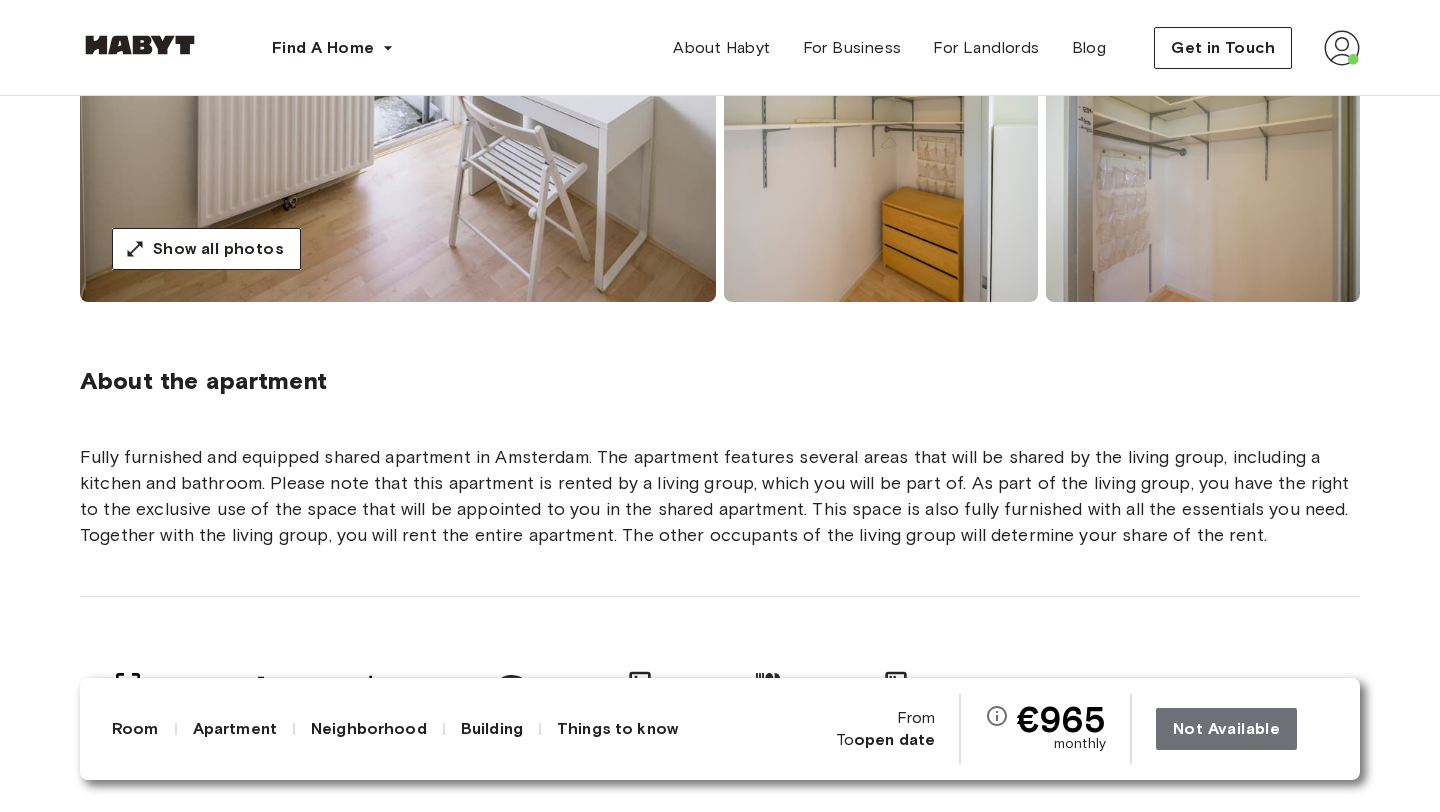 scroll, scrollTop: 273, scrollLeft: 0, axis: vertical 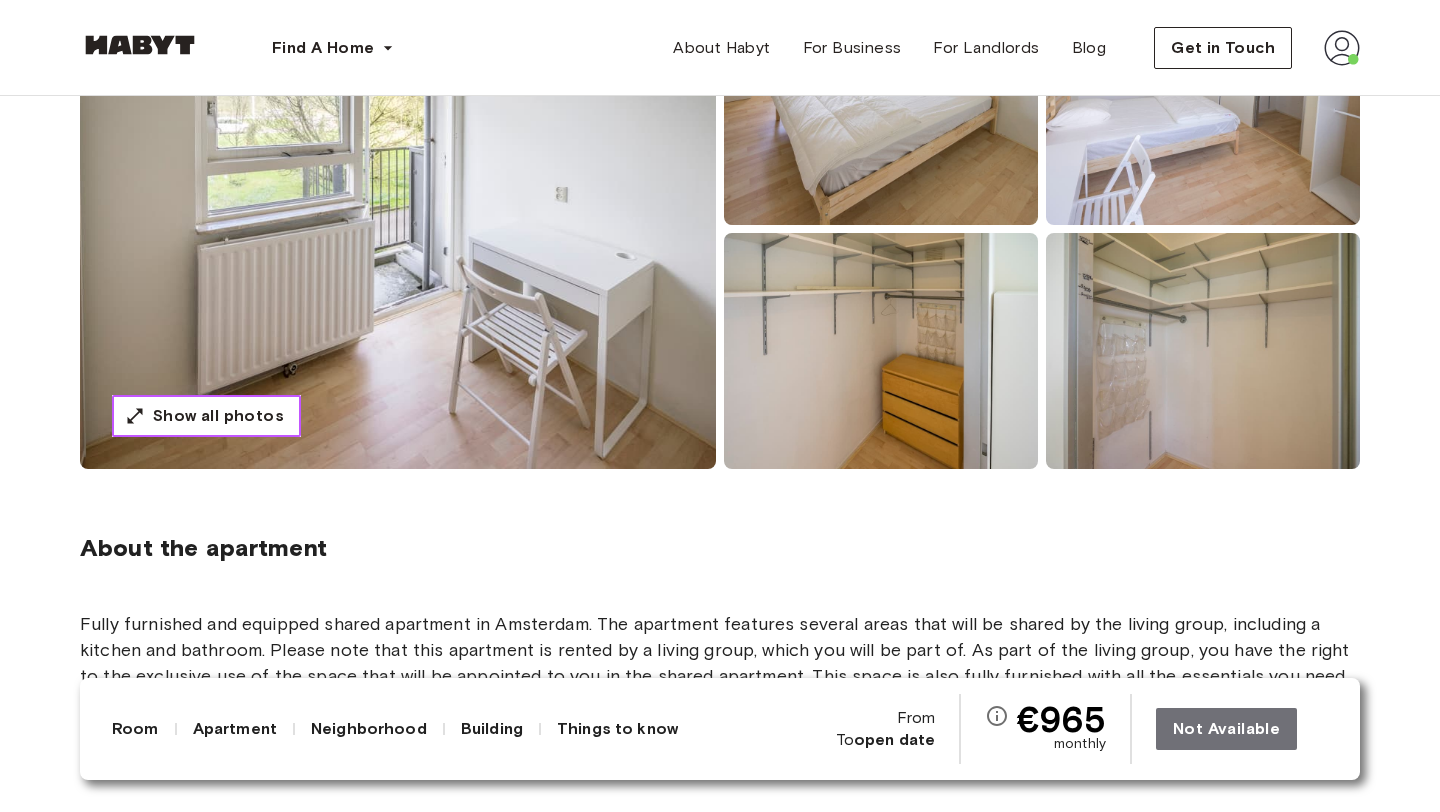 click on "Show all photos" at bounding box center (218, 416) 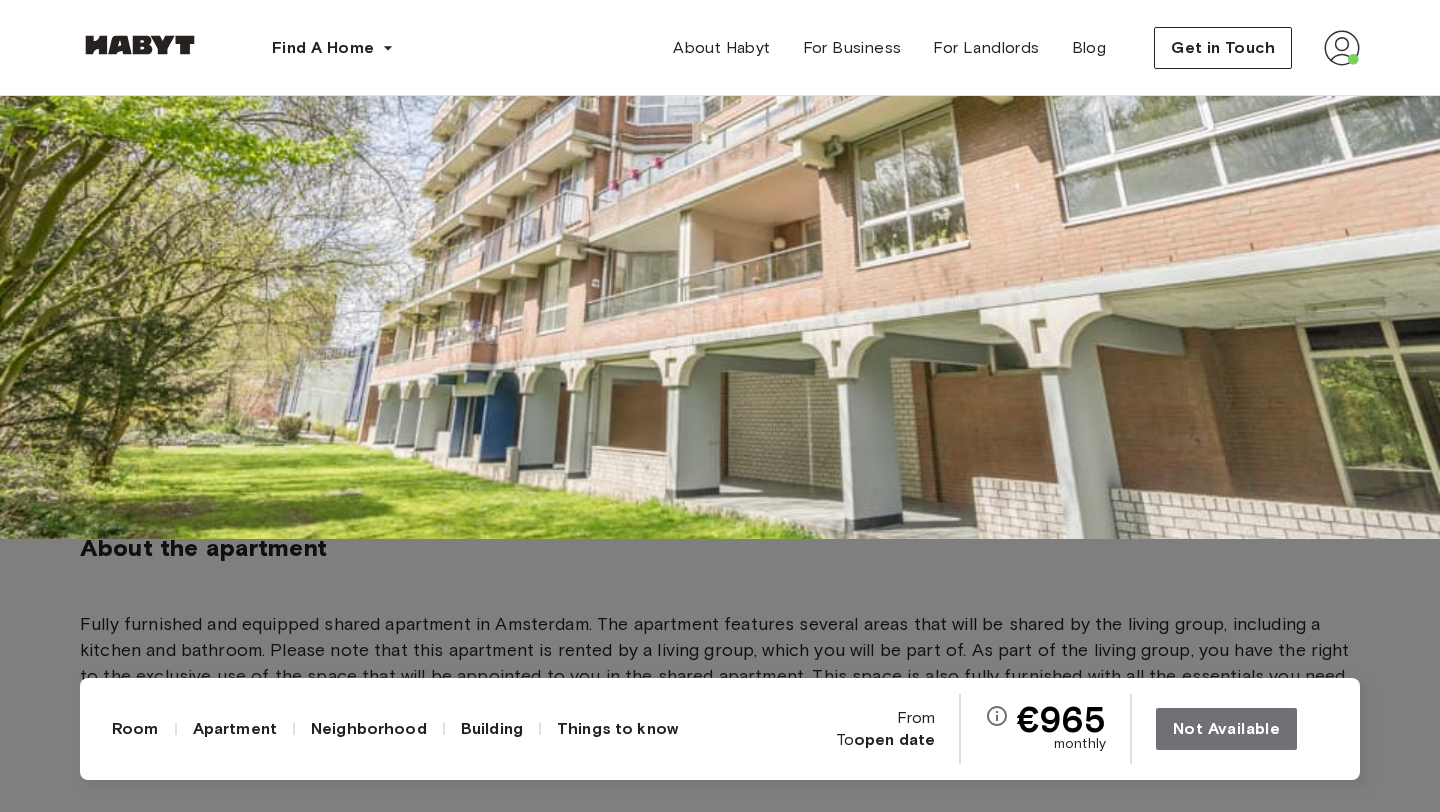 click 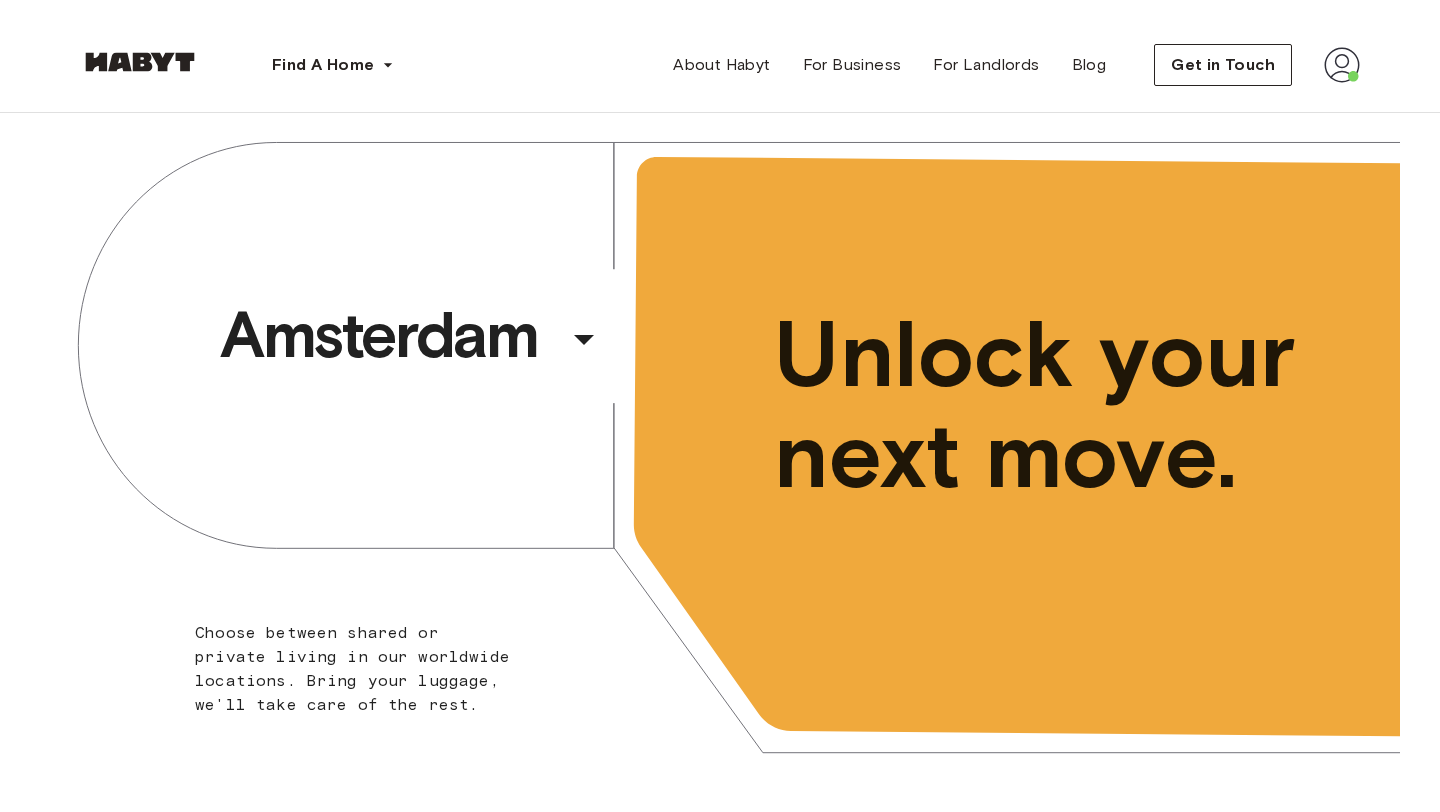 scroll, scrollTop: 0, scrollLeft: 0, axis: both 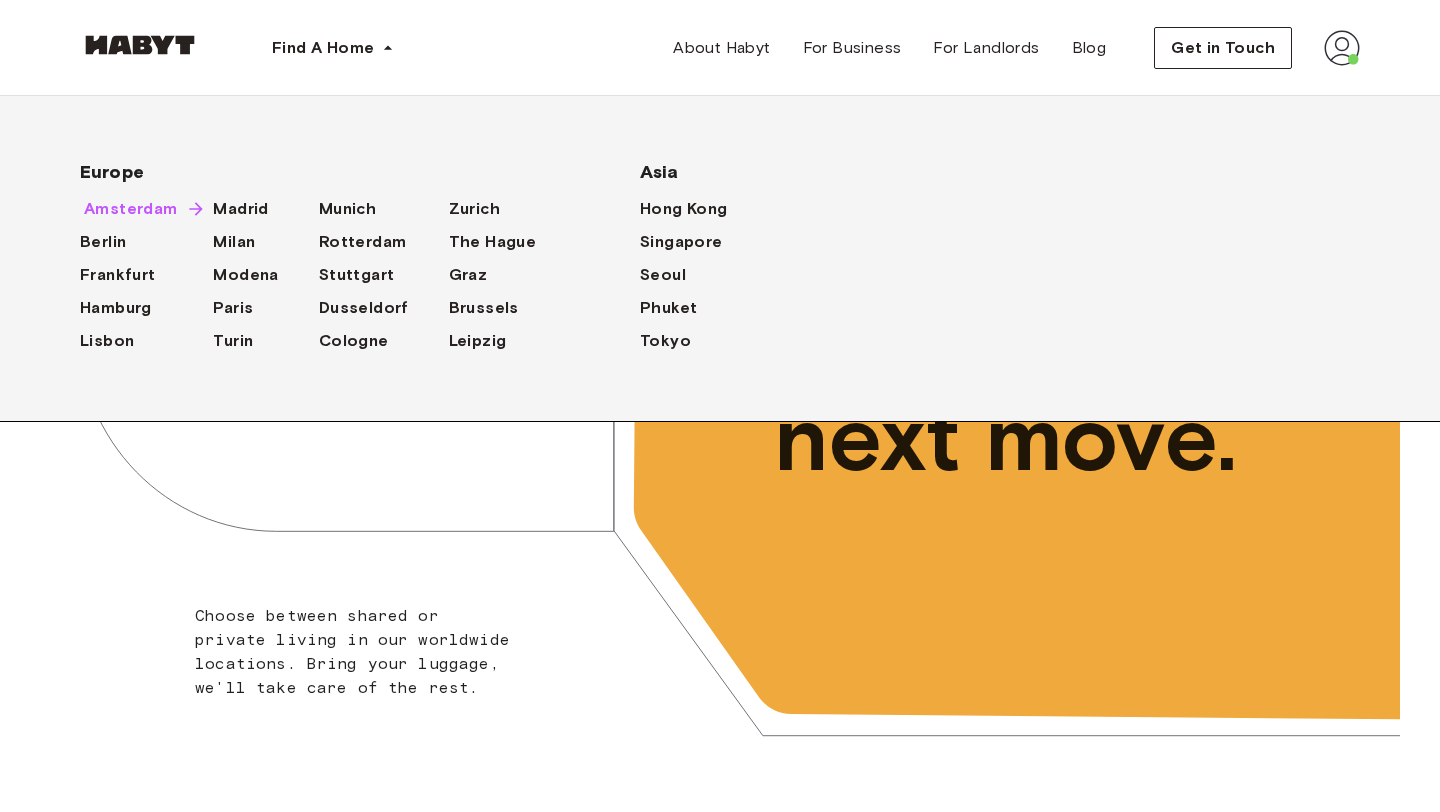 click on "Amsterdam" at bounding box center [131, 209] 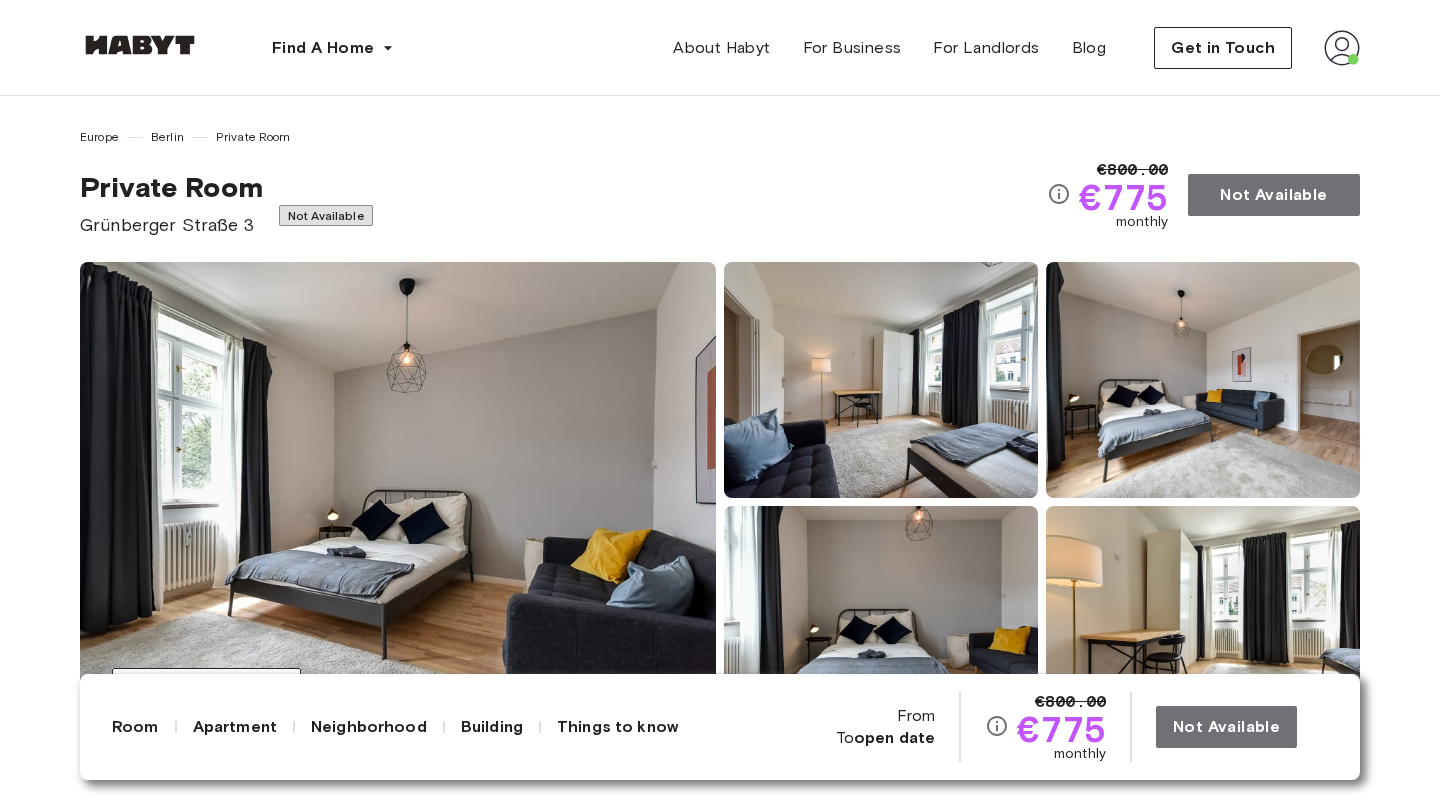 scroll, scrollTop: 0, scrollLeft: 0, axis: both 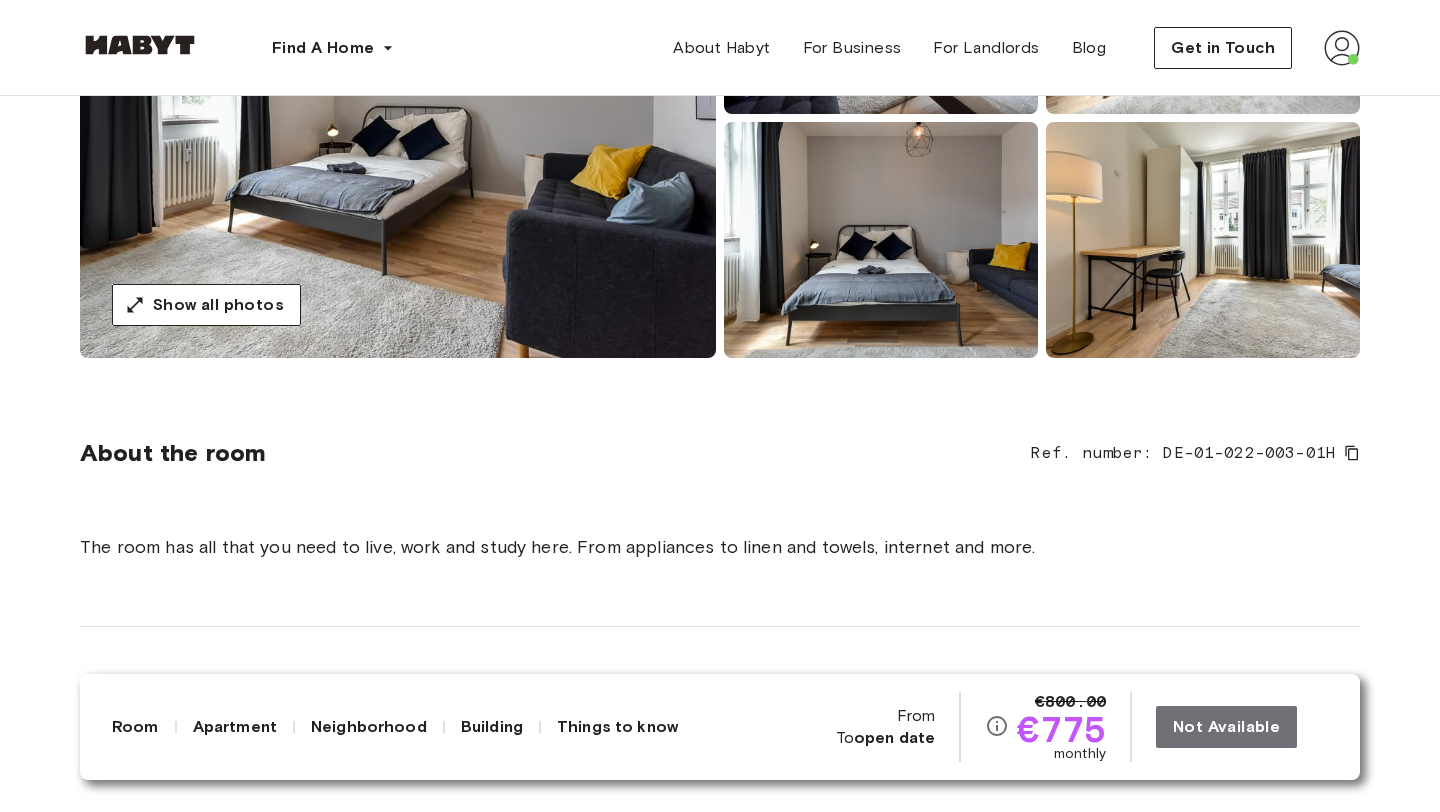 click 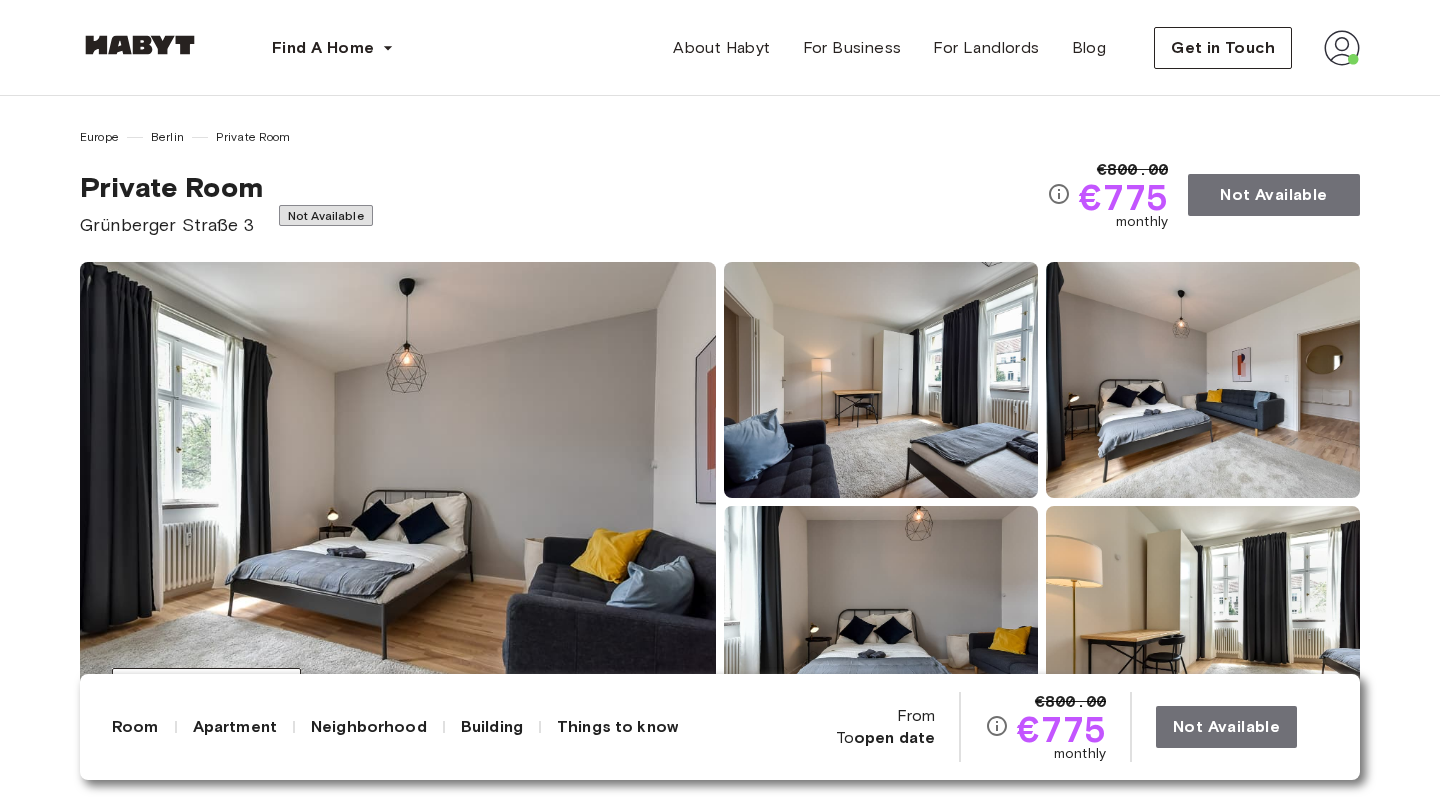scroll, scrollTop: 0, scrollLeft: 0, axis: both 